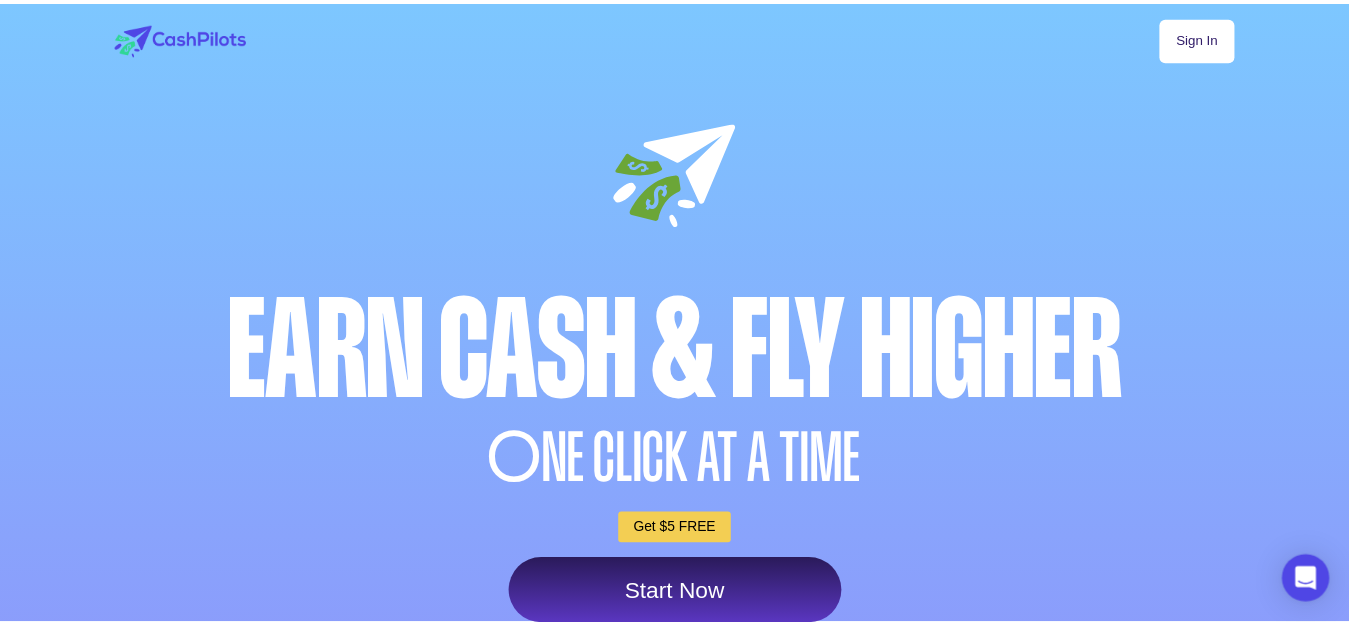 scroll, scrollTop: 0, scrollLeft: 0, axis: both 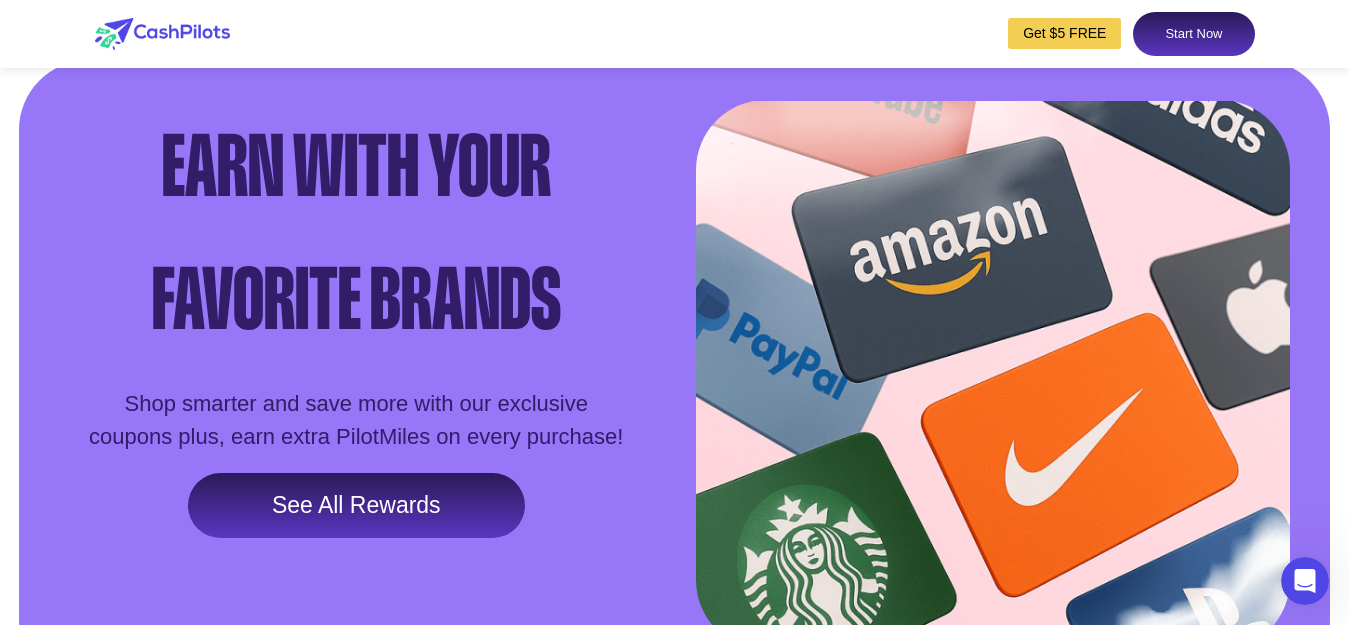 click on "Get $5 FREE" at bounding box center (1064, 33) 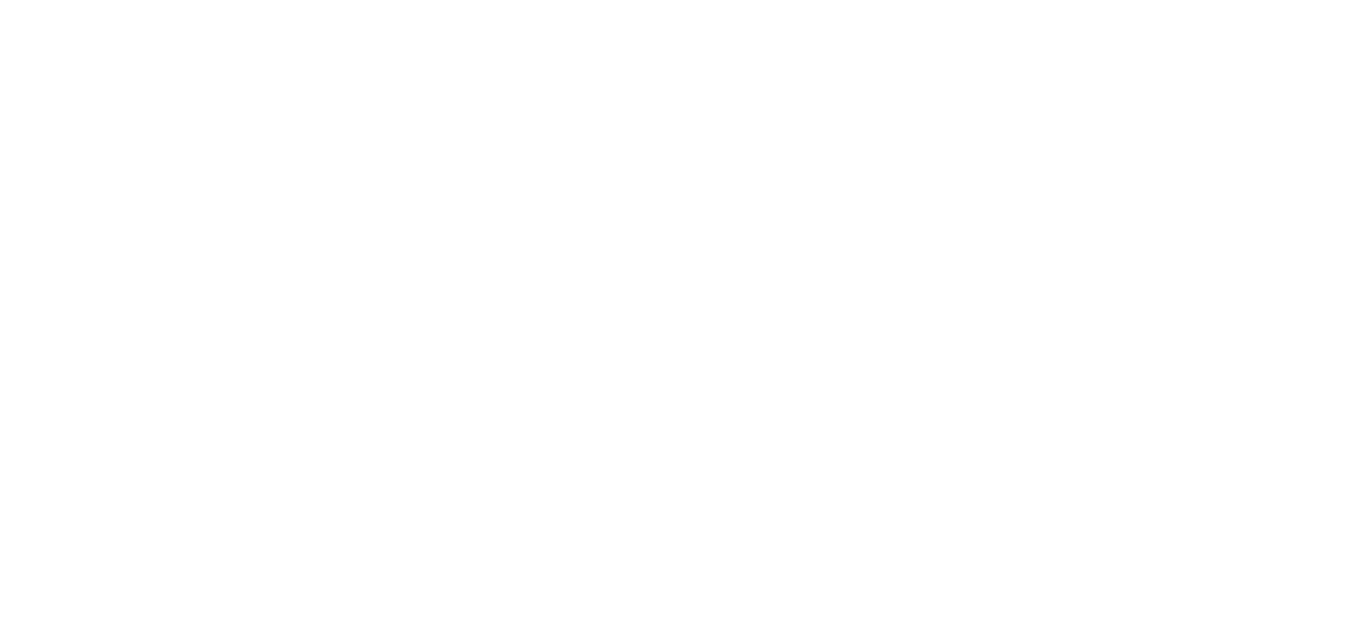 scroll, scrollTop: 0, scrollLeft: 0, axis: both 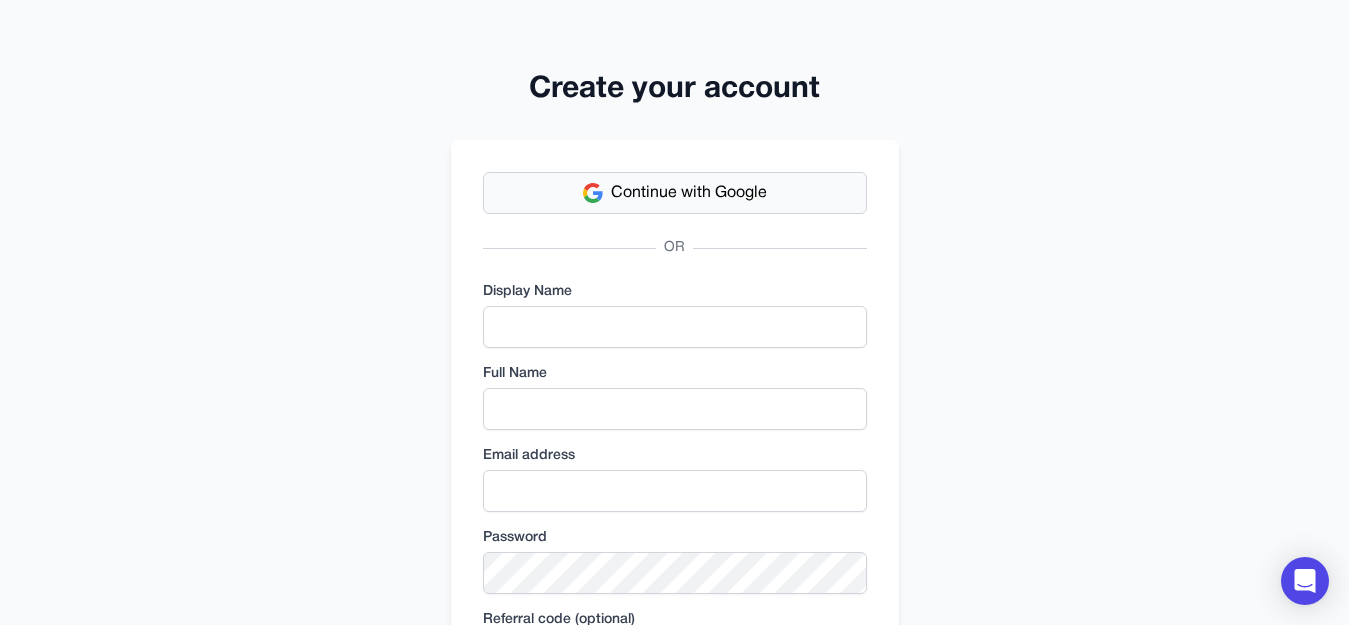 click on "Continue with Google" at bounding box center [689, 193] 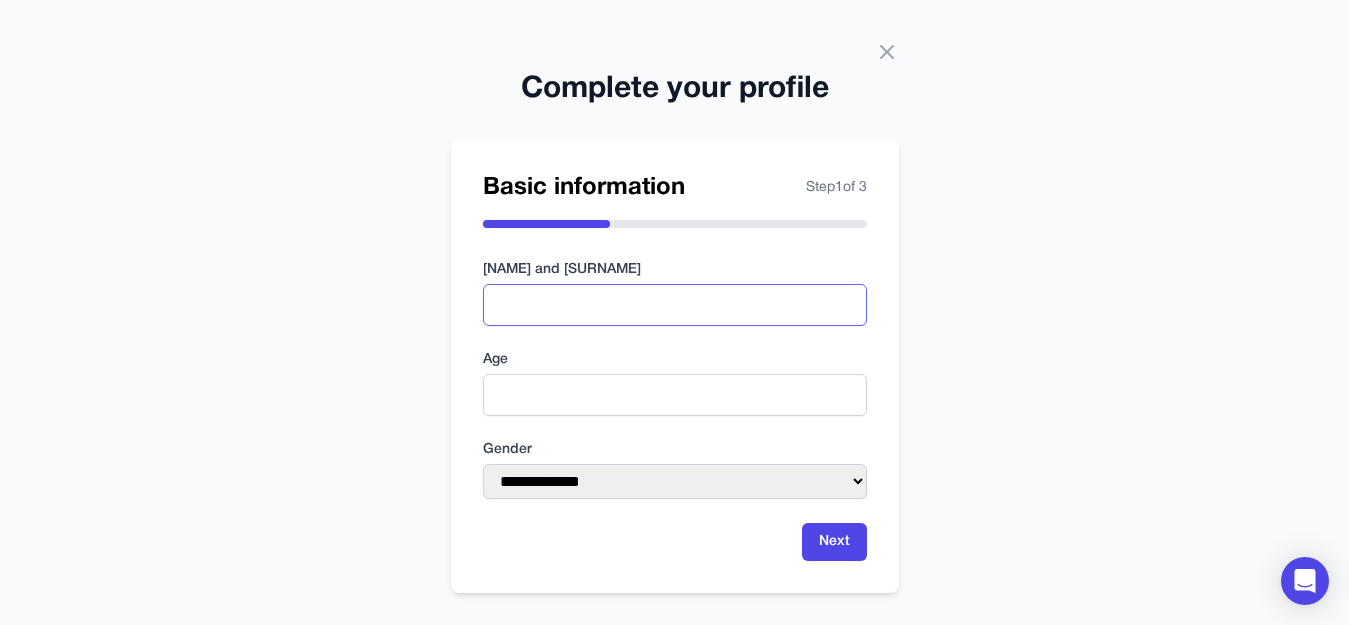 click at bounding box center [675, 305] 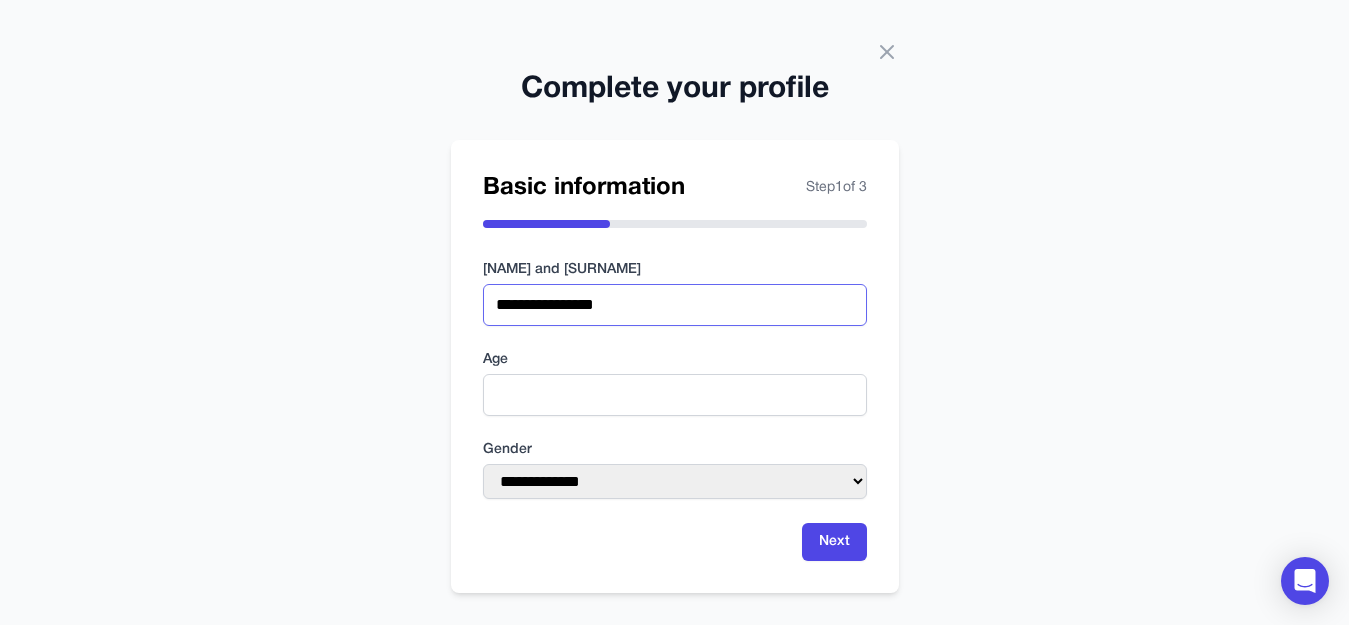 type on "**********" 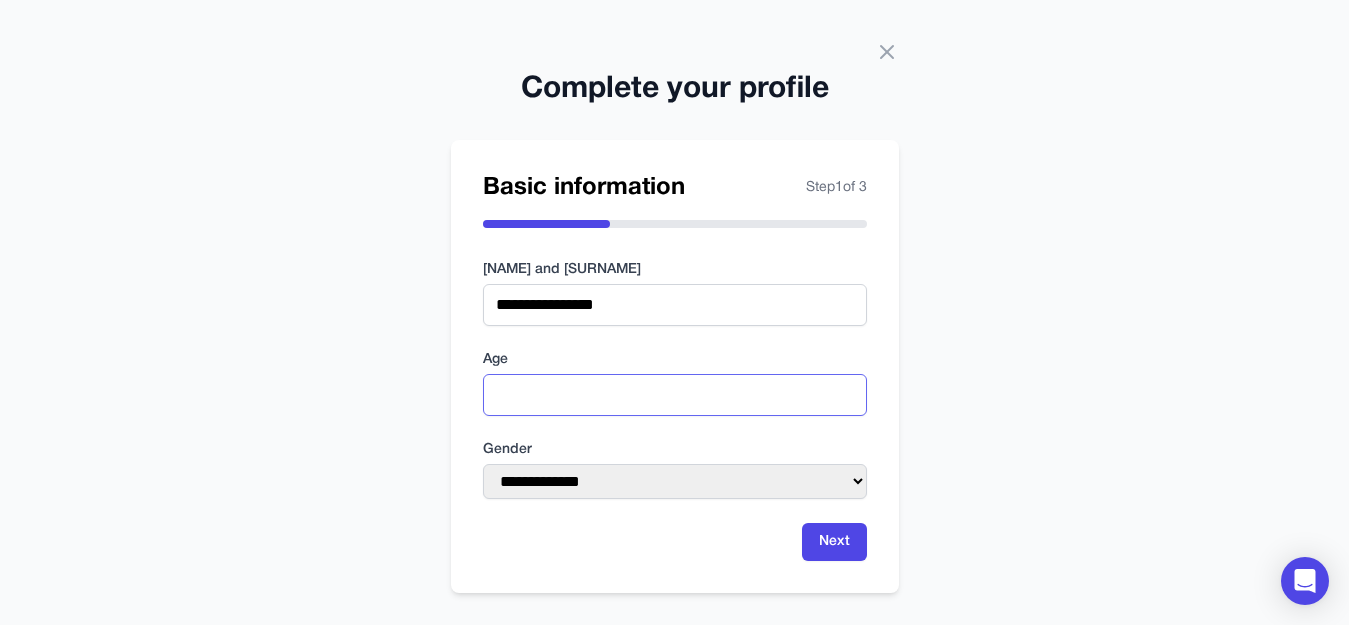 click at bounding box center (675, 395) 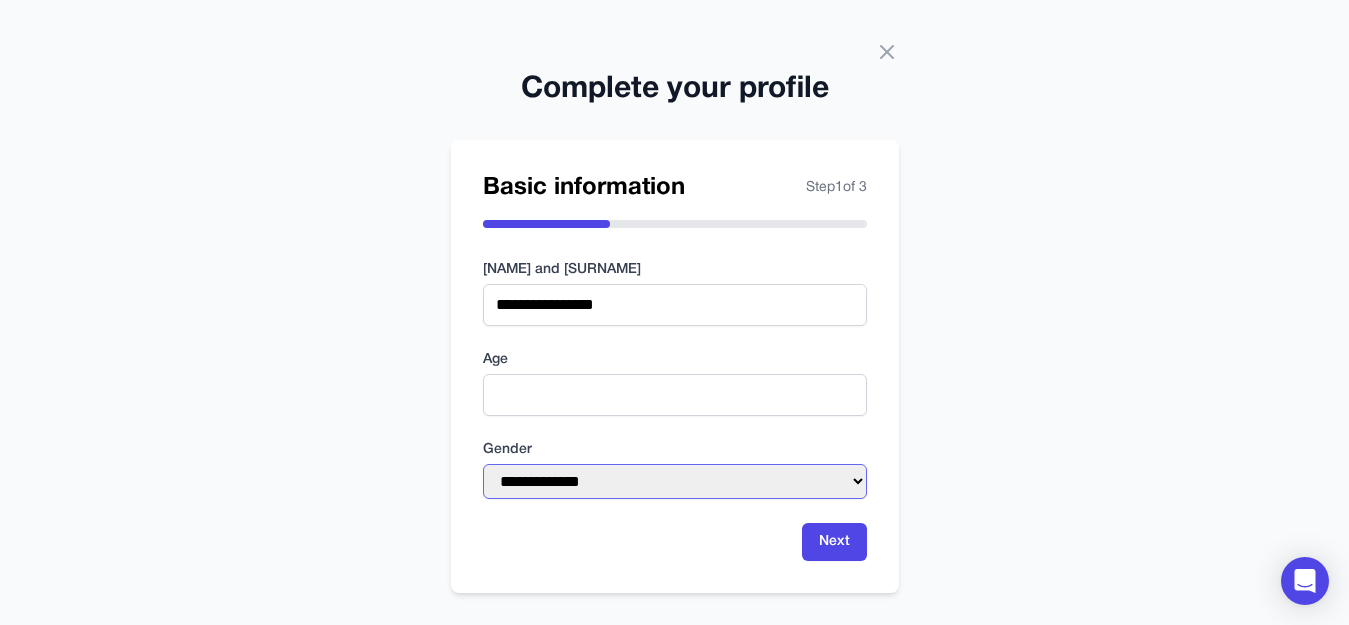 click on "**********" at bounding box center [675, 481] 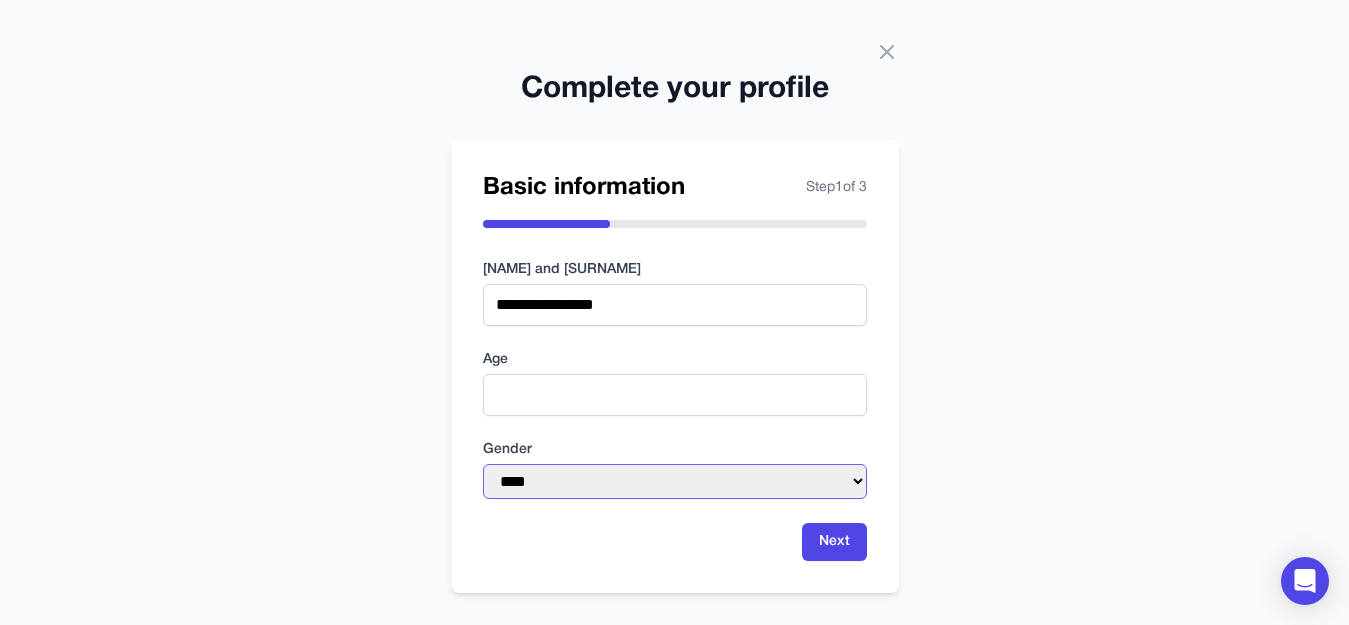 click on "**********" at bounding box center [675, 481] 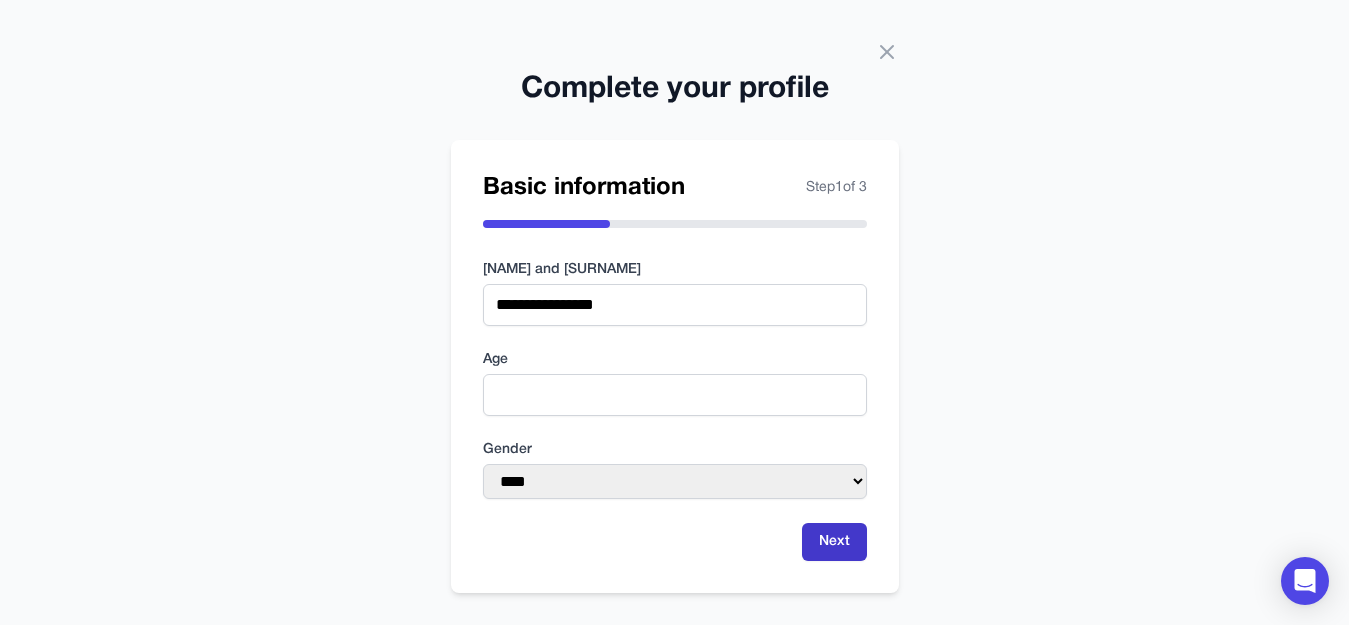click on "Next" at bounding box center [834, 542] 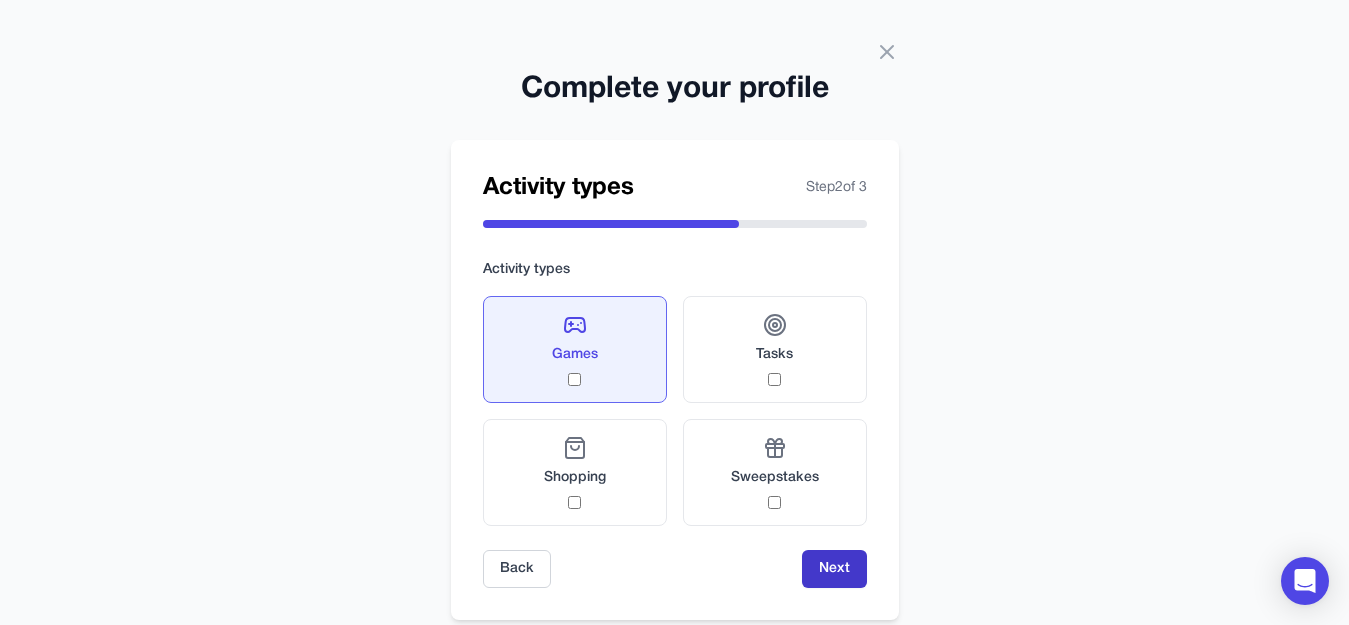 click on "Next" at bounding box center (834, 569) 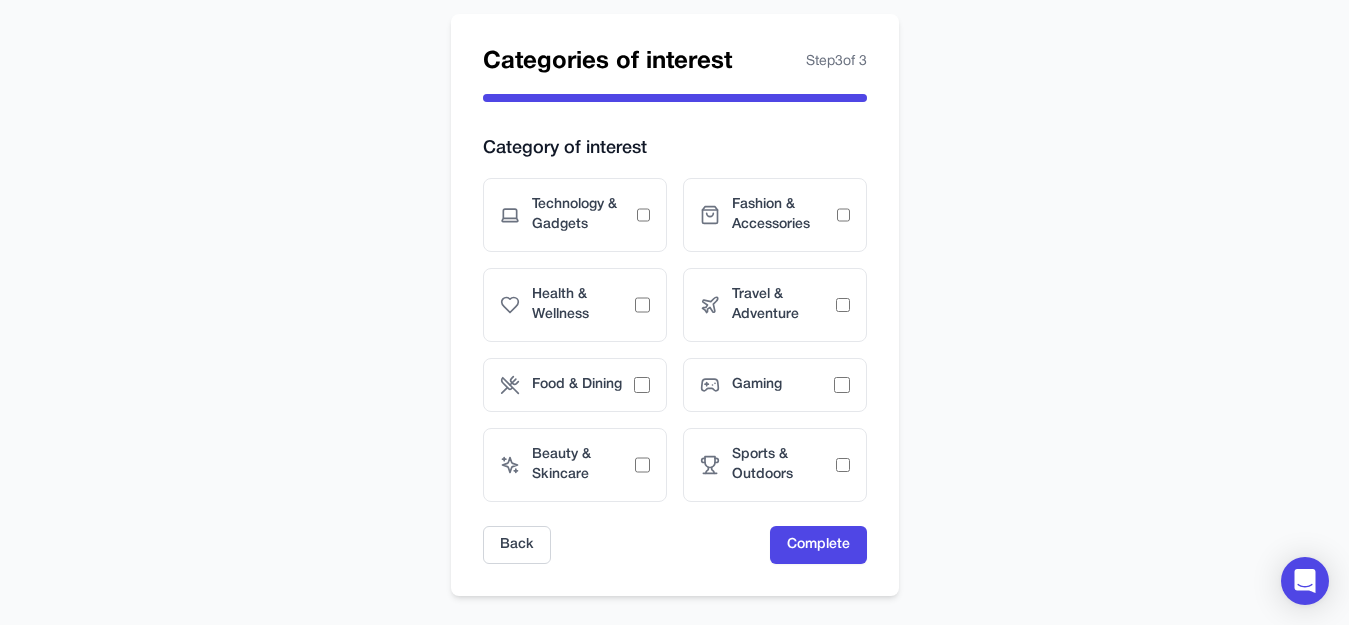 scroll, scrollTop: 145, scrollLeft: 0, axis: vertical 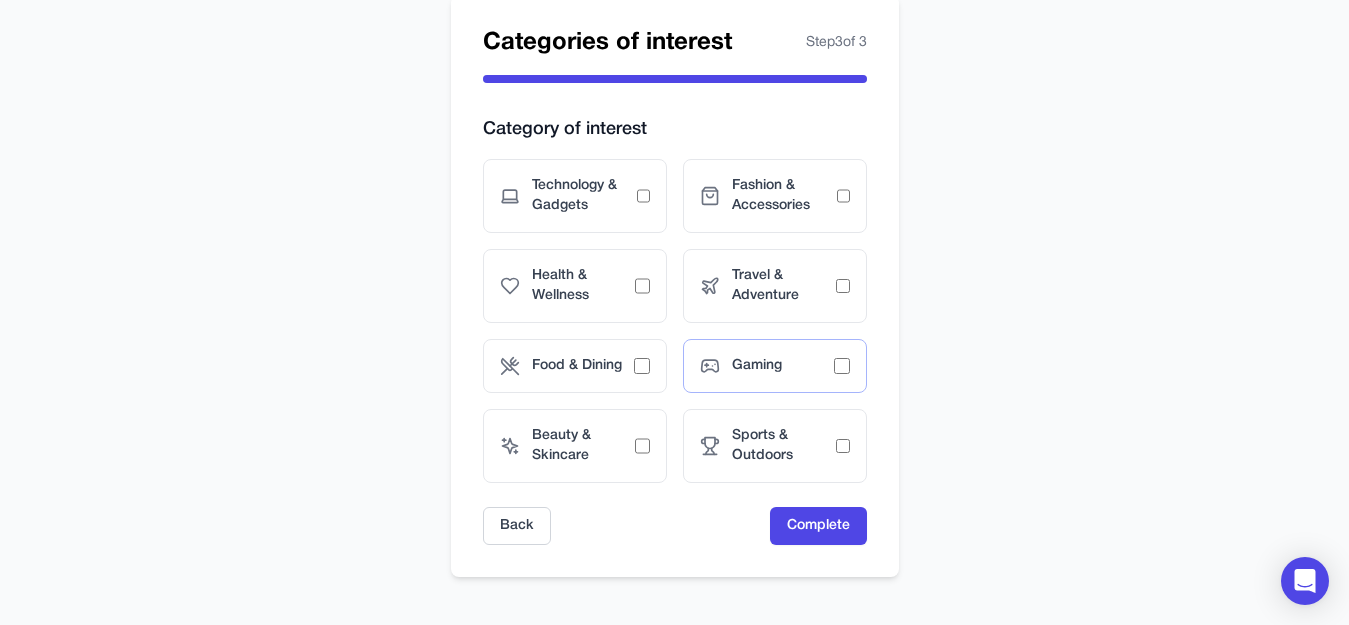 click on "Gaming" at bounding box center (783, 366) 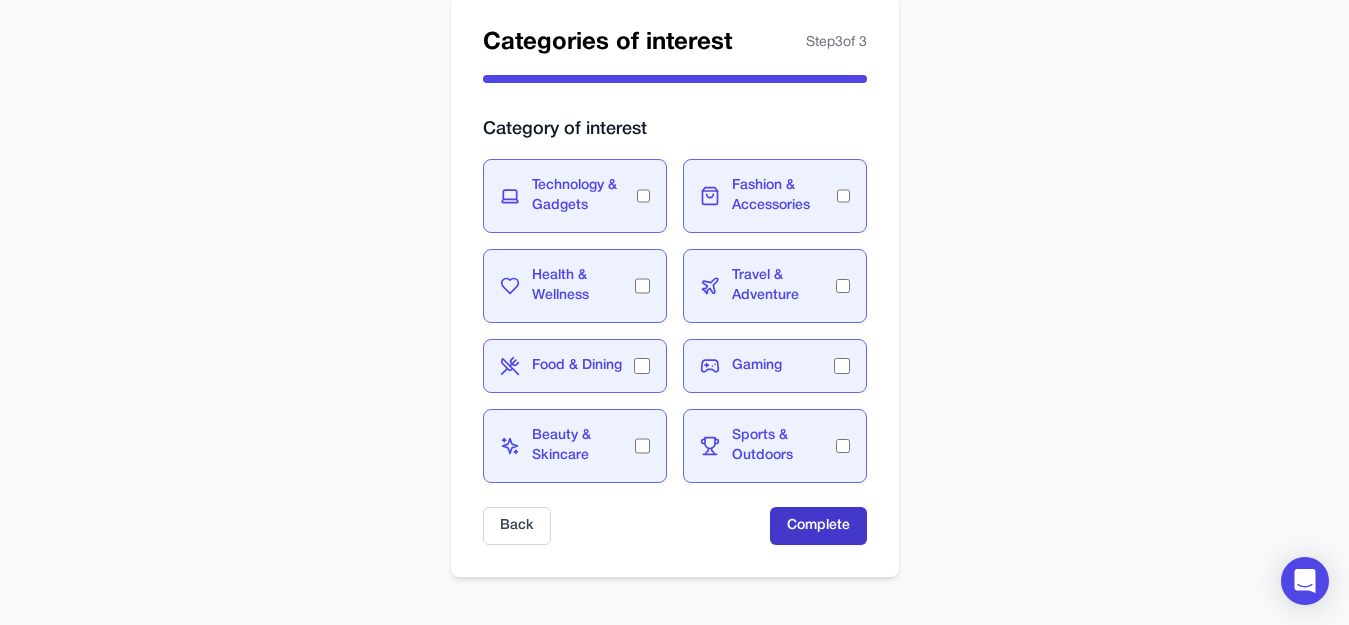 click on "Complete" at bounding box center (818, 526) 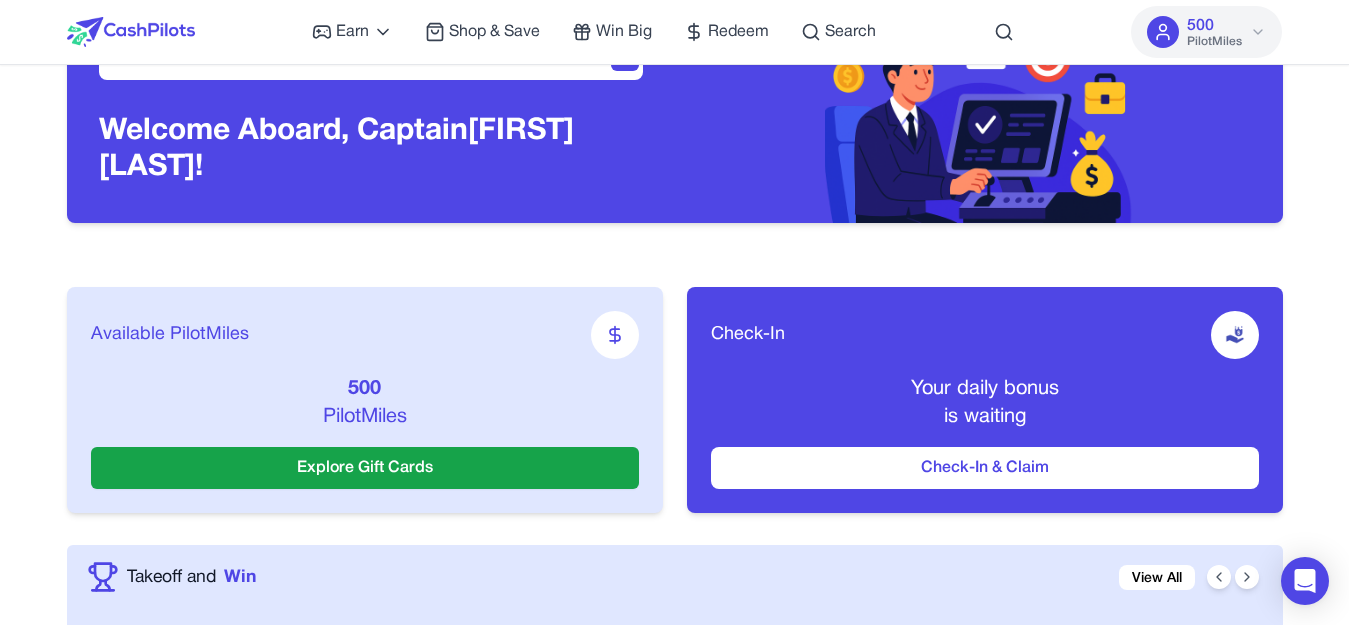 scroll, scrollTop: 0, scrollLeft: 0, axis: both 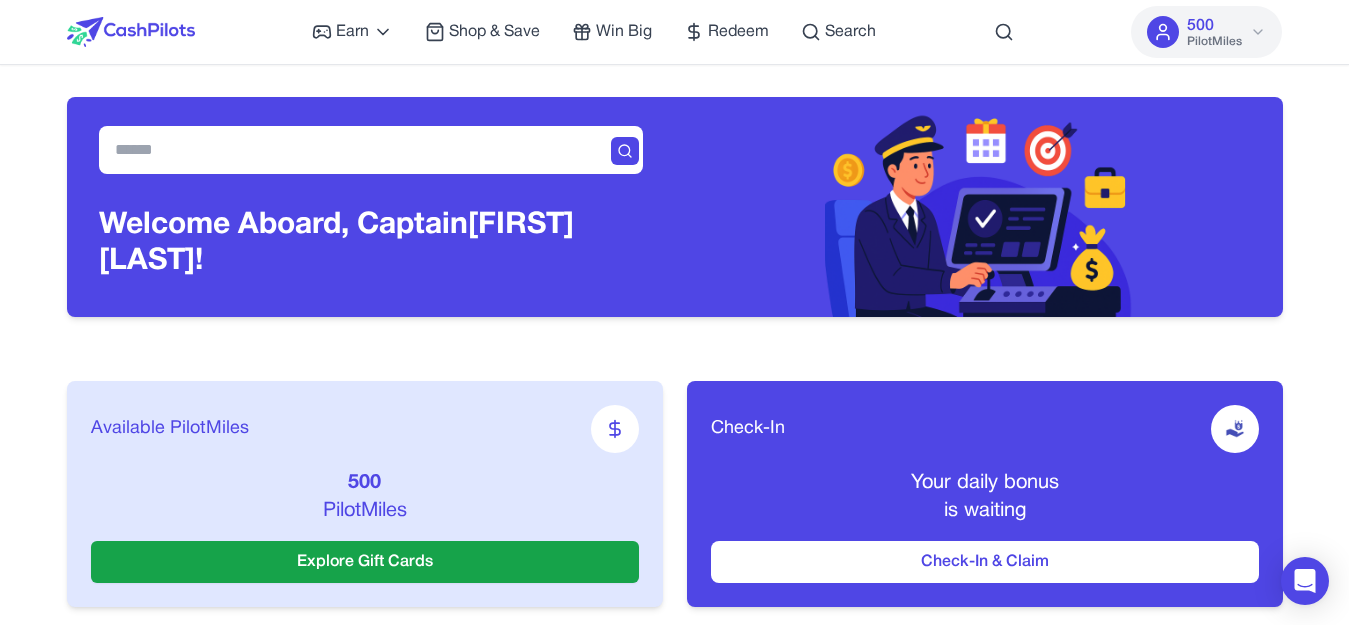 click on "500" at bounding box center [1200, 26] 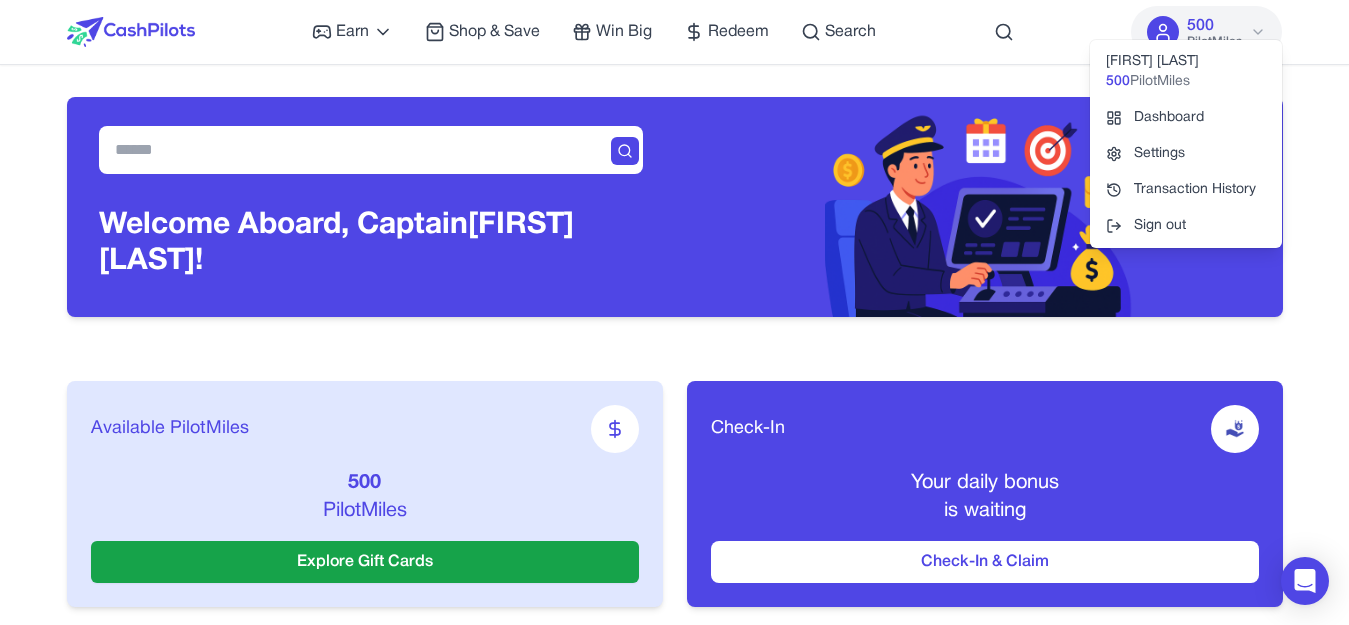 click on "Earn   Play Games Enjoy fun games and earn Try New App Test new app for rewards Take Surveys Share opinions for PilotMiles Explore Services Join service, get rewards Read Articles Learn and earn PilotMiles Travel Book trips and collect PilotMiles Shop & Save   Win Big   Redeem   Search   500 PilotMiles [FIRST] [LAST] 500  PilotMiles Dashboard Settings Transaction History Sign out" at bounding box center [675, 32] 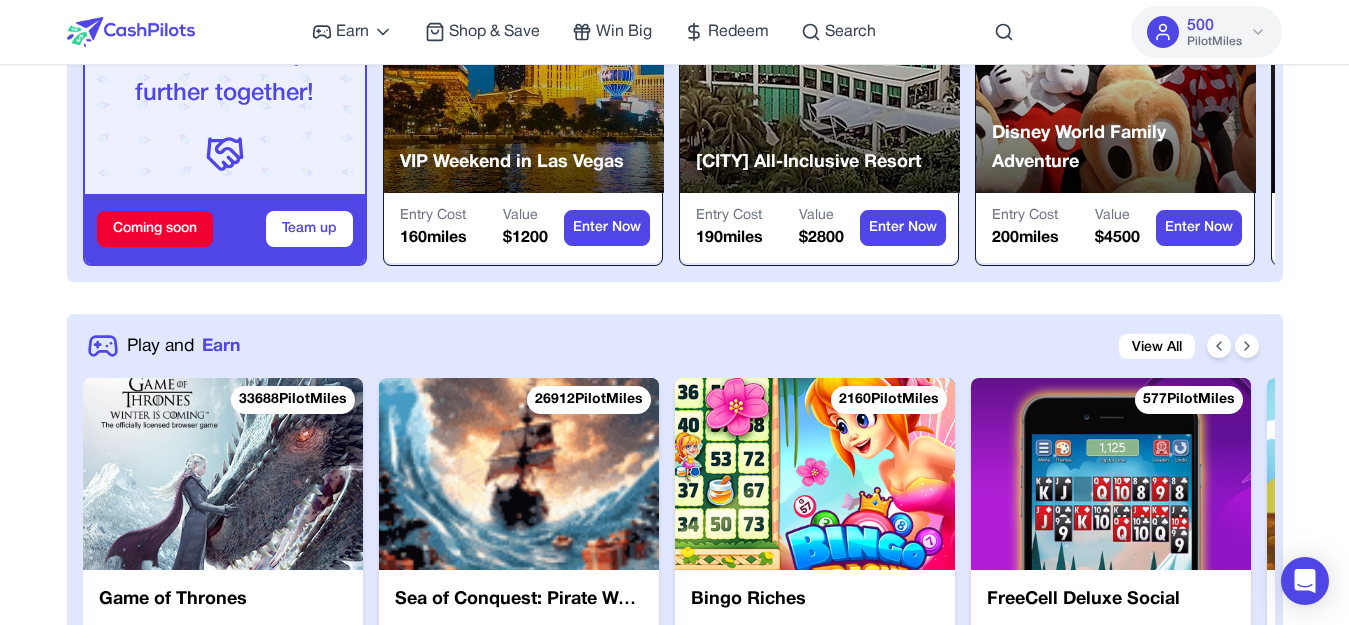 scroll, scrollTop: 400, scrollLeft: 0, axis: vertical 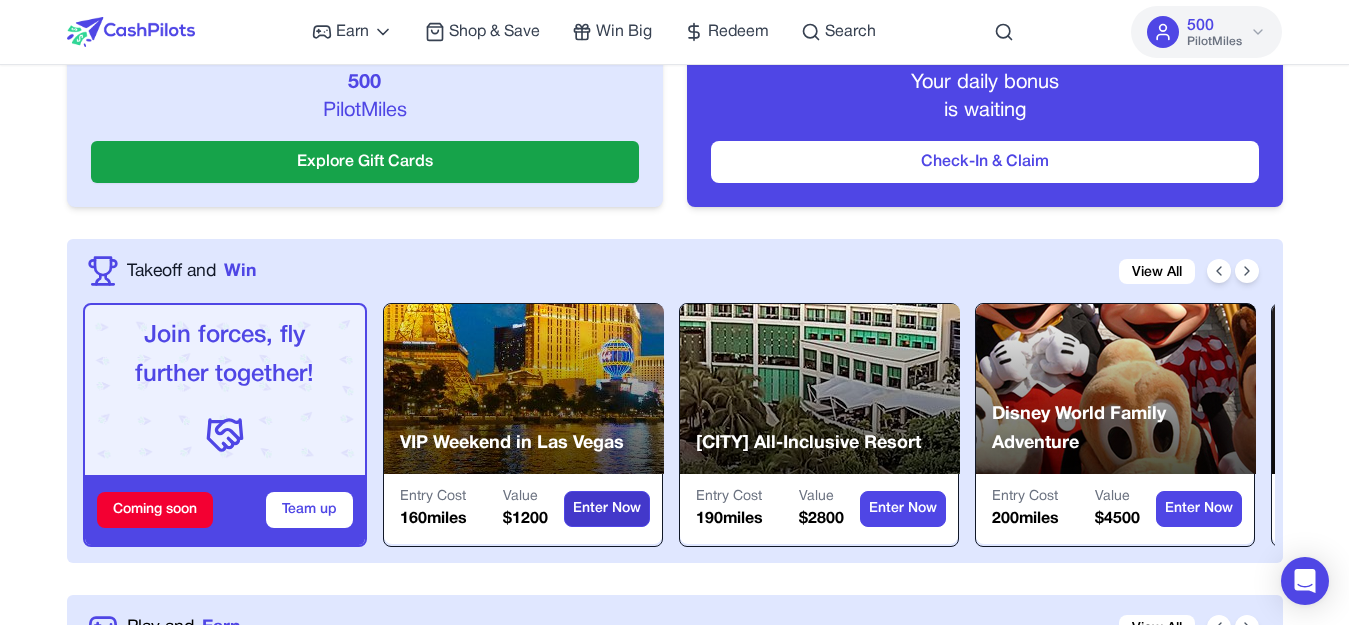 click on "Enter Now" at bounding box center [607, 509] 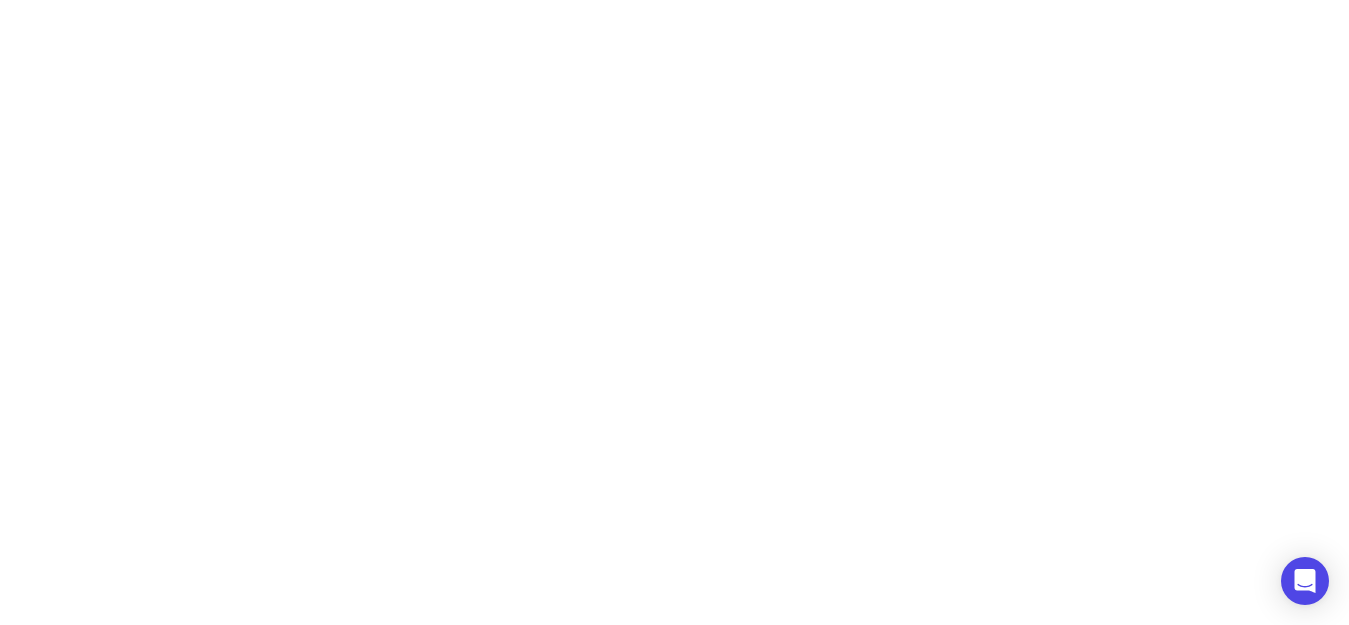 scroll, scrollTop: 0, scrollLeft: 0, axis: both 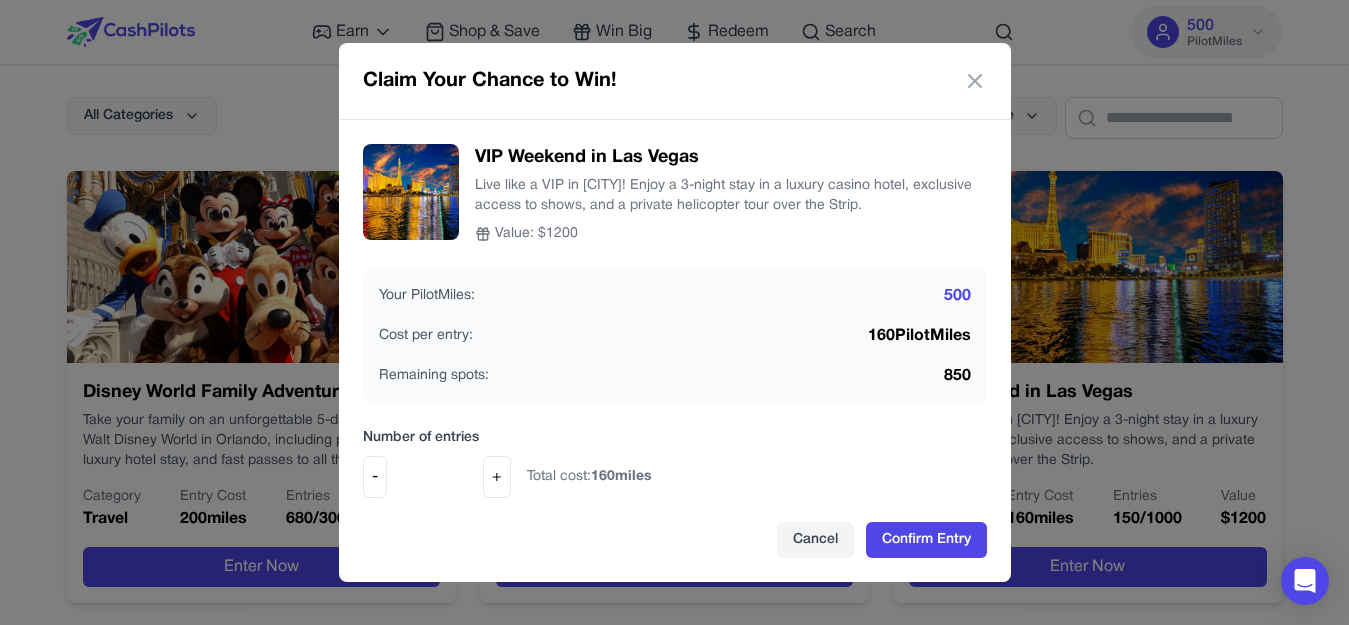 click on "+" at bounding box center (497, 477) 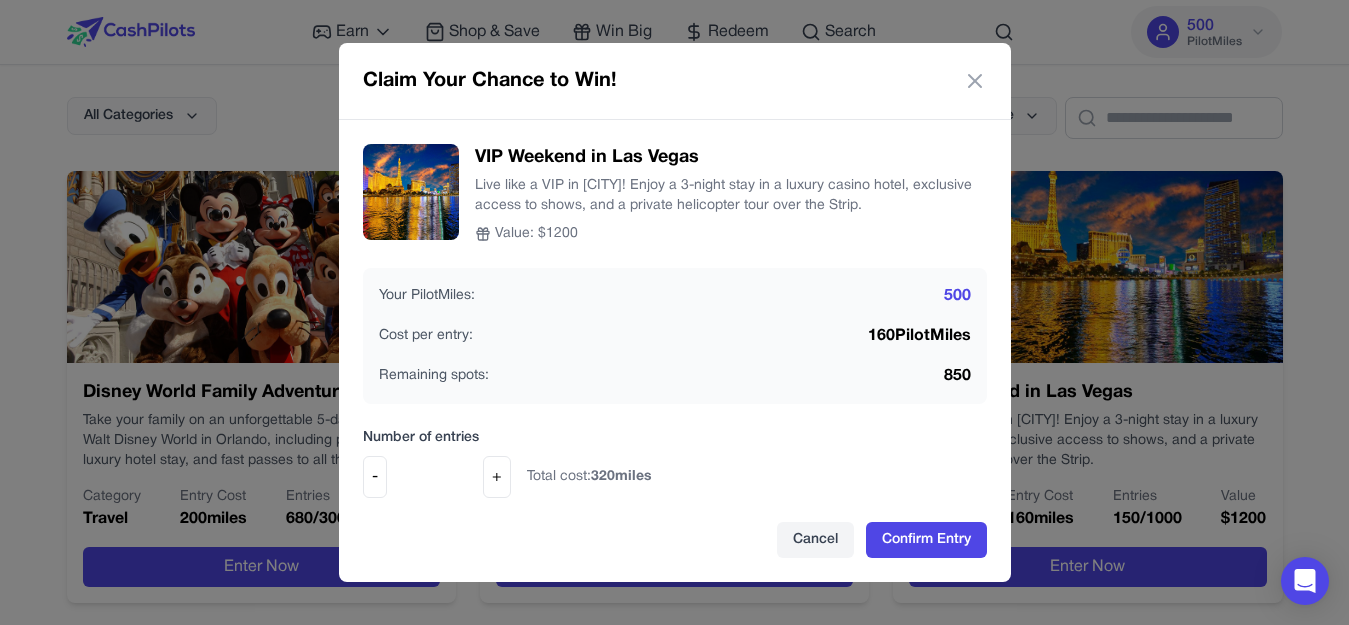 click on "-" at bounding box center (375, 477) 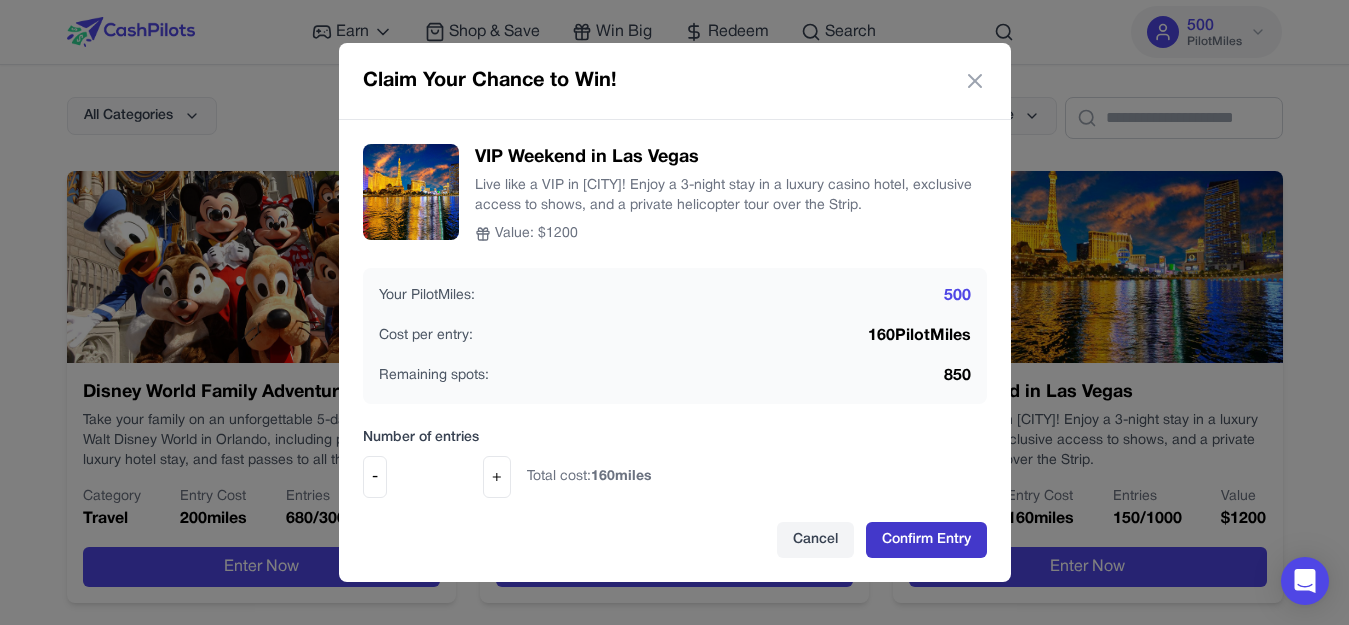 click on "Confirm Entry" at bounding box center [926, 540] 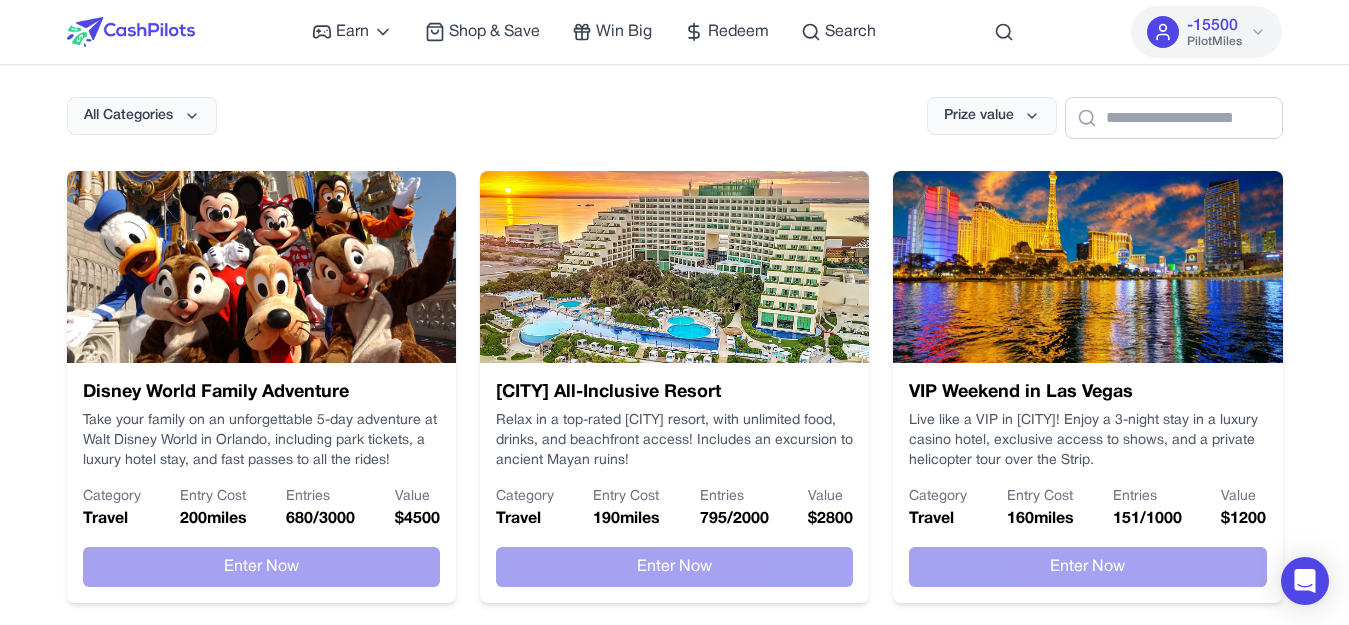 click 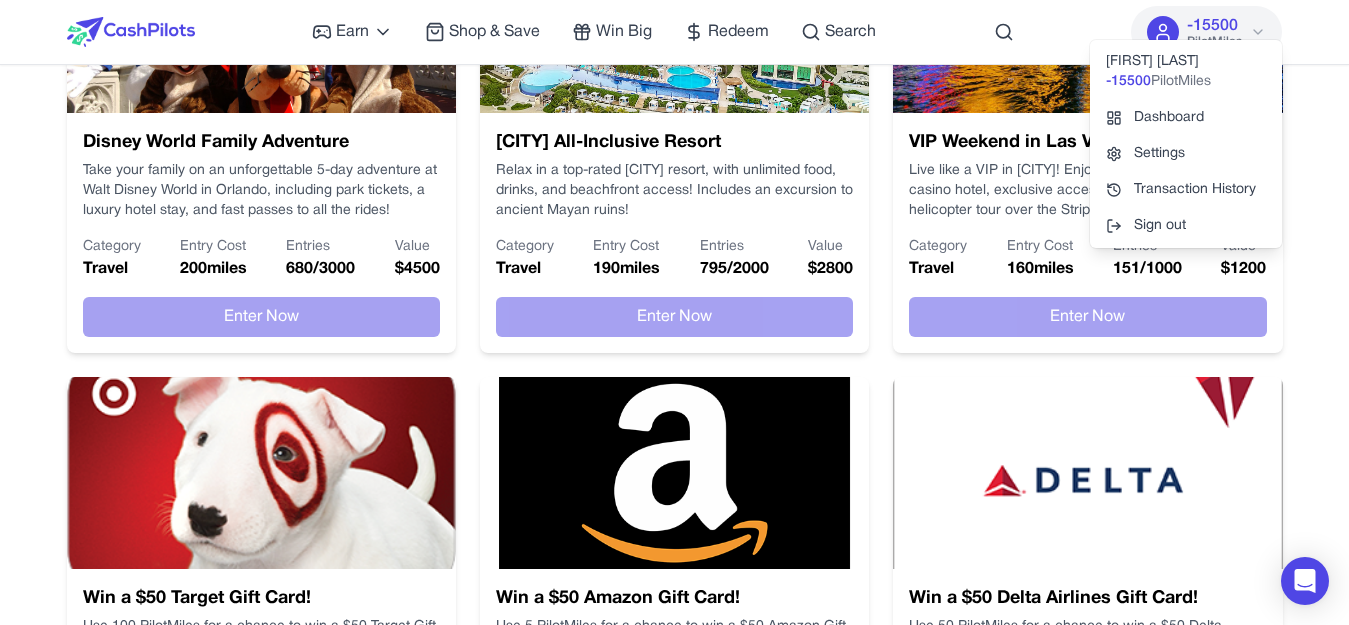 scroll, scrollTop: 0, scrollLeft: 0, axis: both 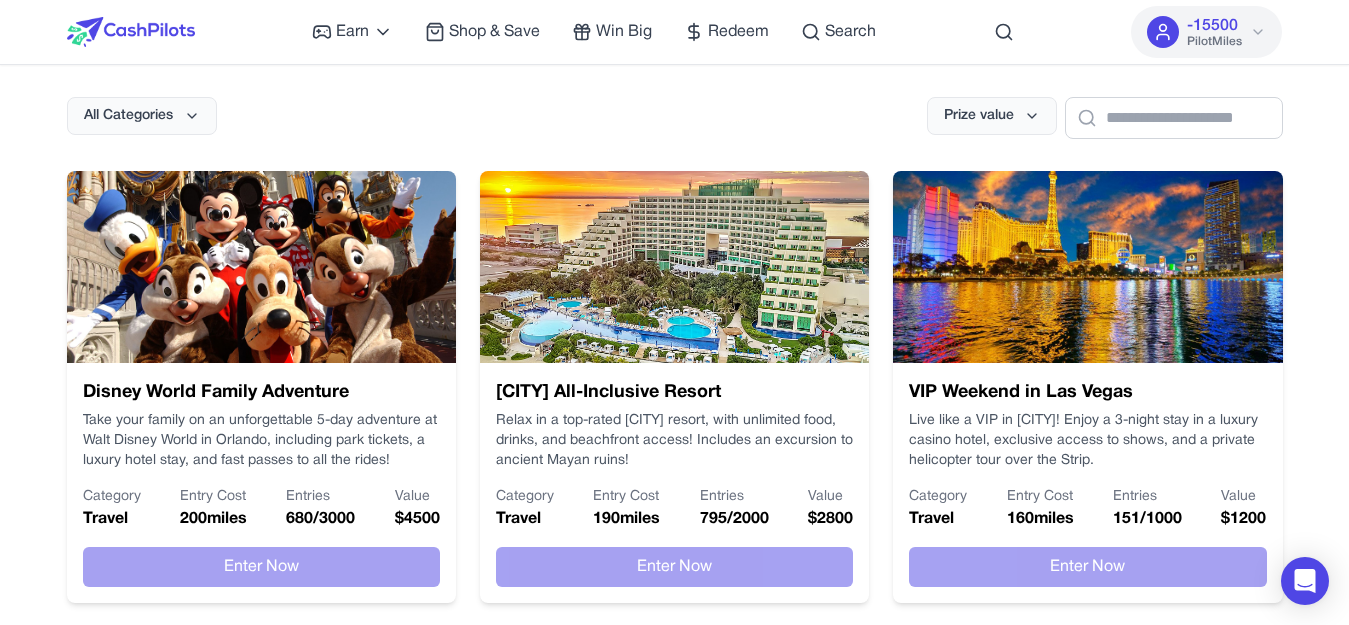 click on "Travel" at bounding box center [112, 519] 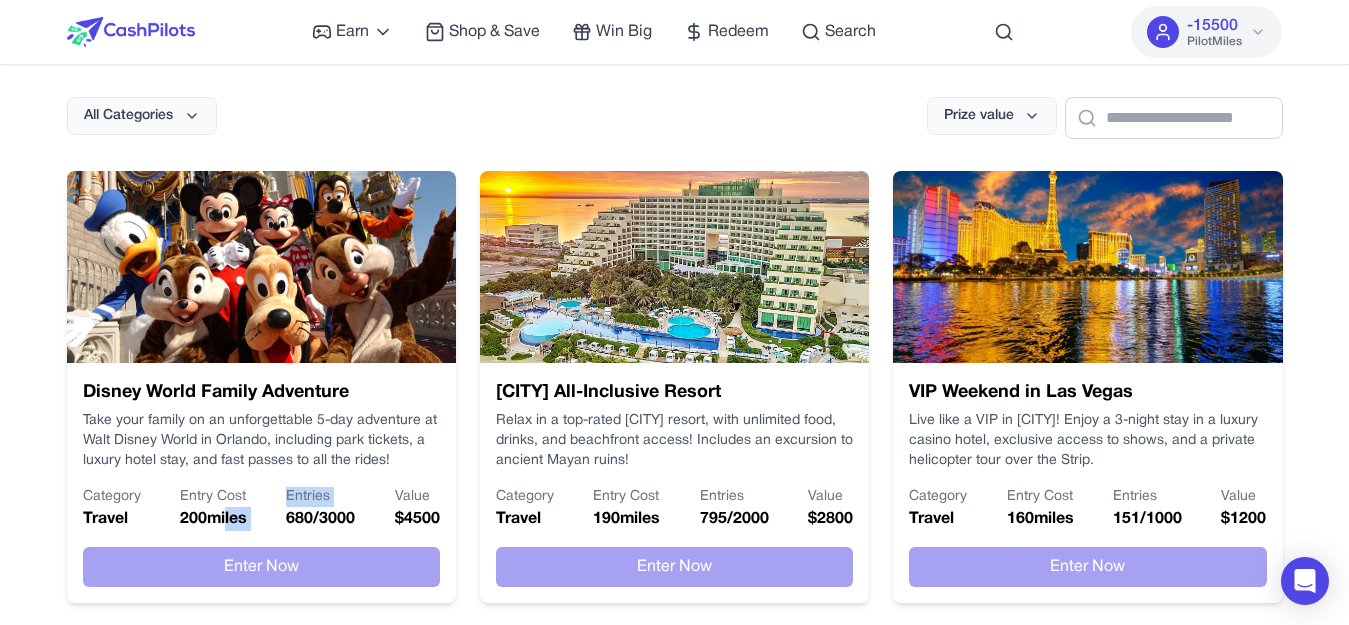 drag, startPoint x: 214, startPoint y: 516, endPoint x: 285, endPoint y: 516, distance: 71 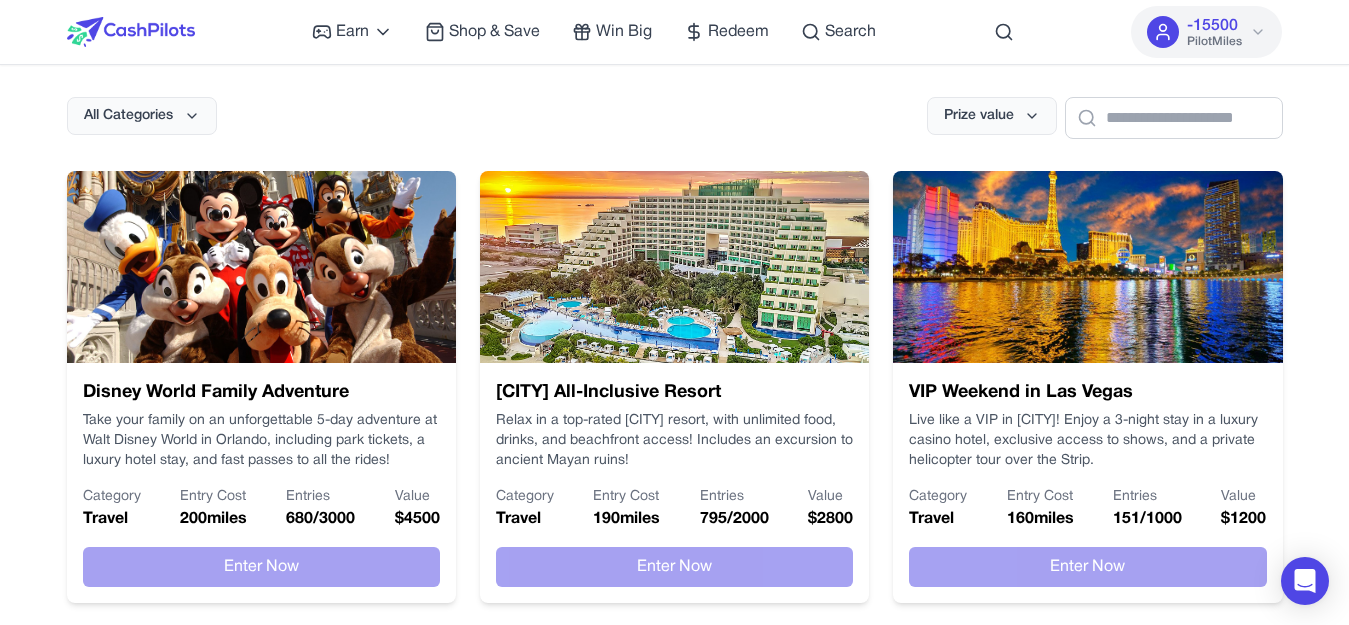 drag, startPoint x: 563, startPoint y: 515, endPoint x: 589, endPoint y: 517, distance: 26.076809 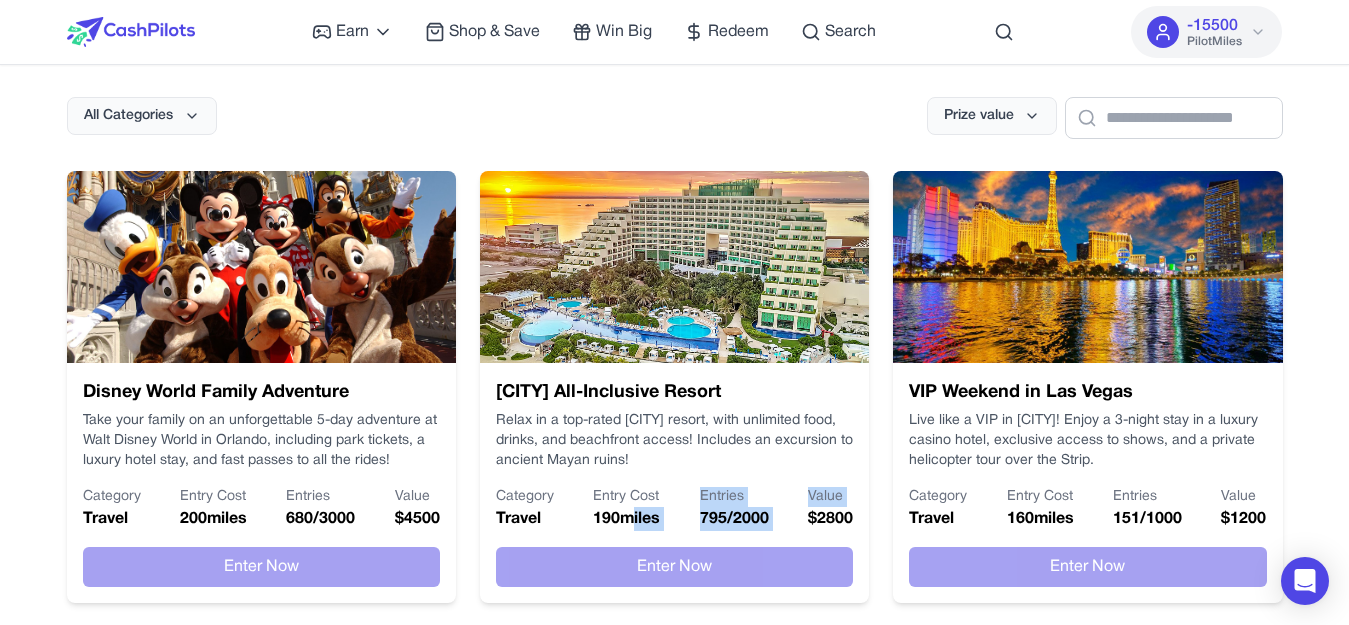drag, startPoint x: 620, startPoint y: 517, endPoint x: 803, endPoint y: 517, distance: 183 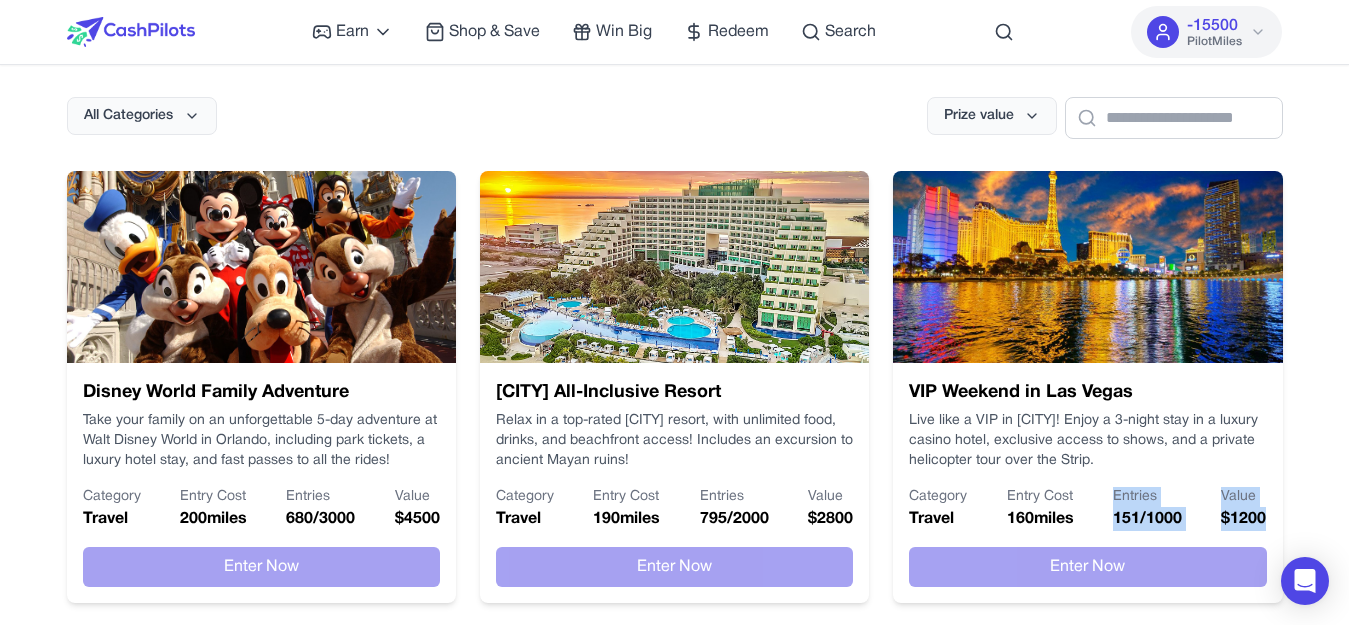 drag, startPoint x: 1069, startPoint y: 514, endPoint x: 1278, endPoint y: 514, distance: 209 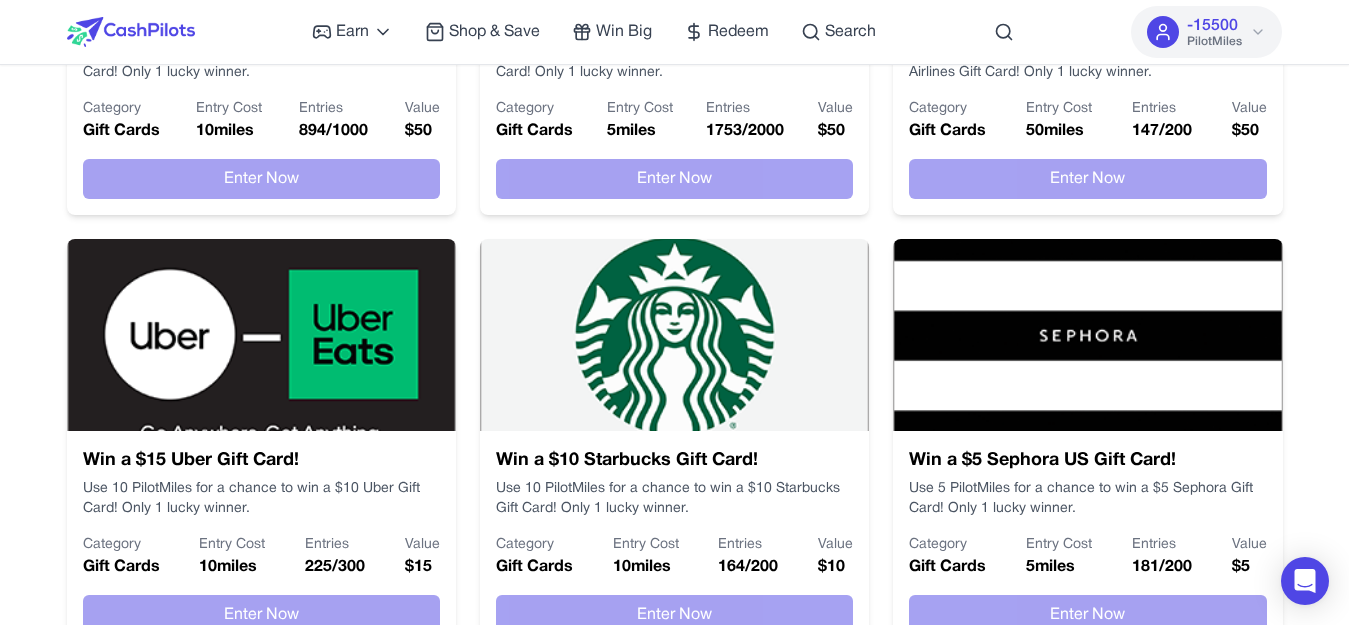 scroll, scrollTop: 777, scrollLeft: 0, axis: vertical 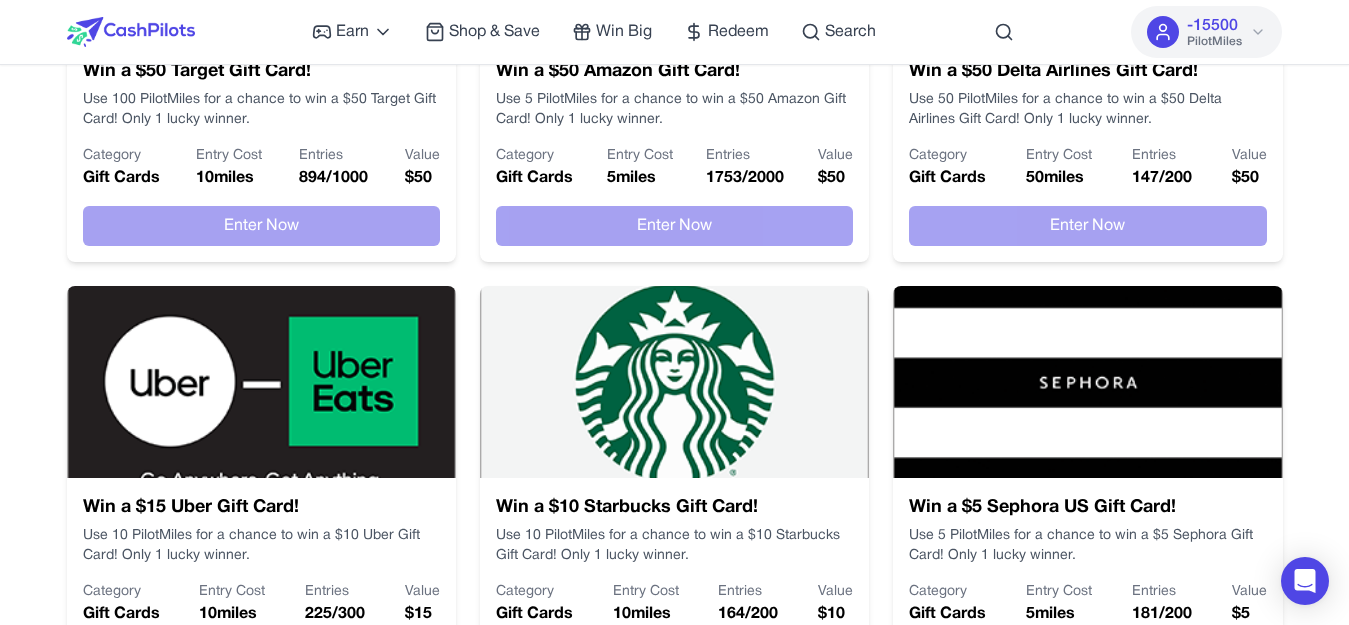 click at bounding box center [674, 382] 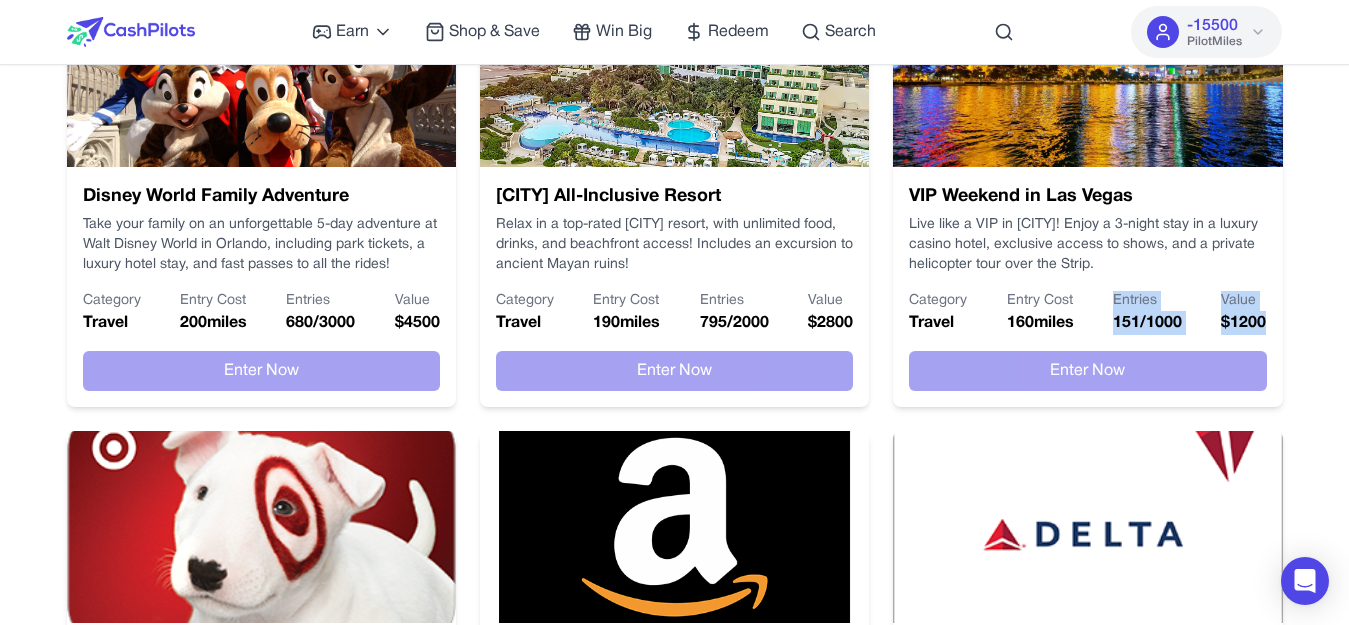 scroll, scrollTop: 0, scrollLeft: 0, axis: both 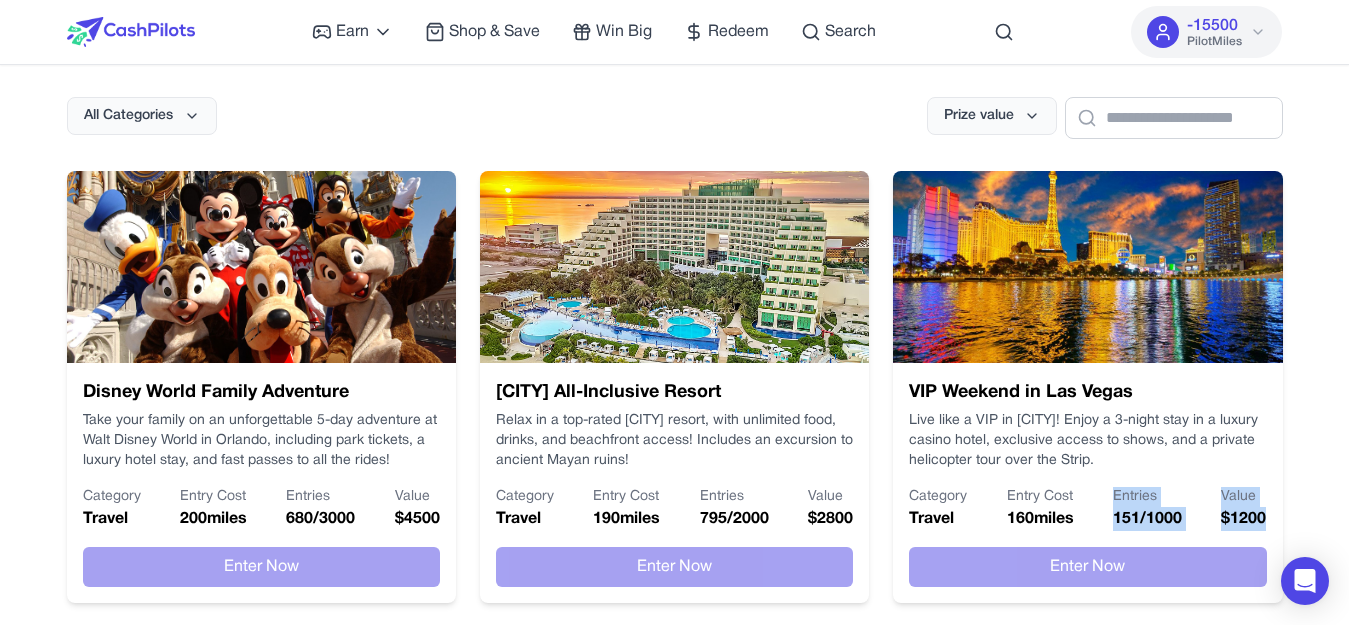 click on "PilotMiles" at bounding box center (1214, 42) 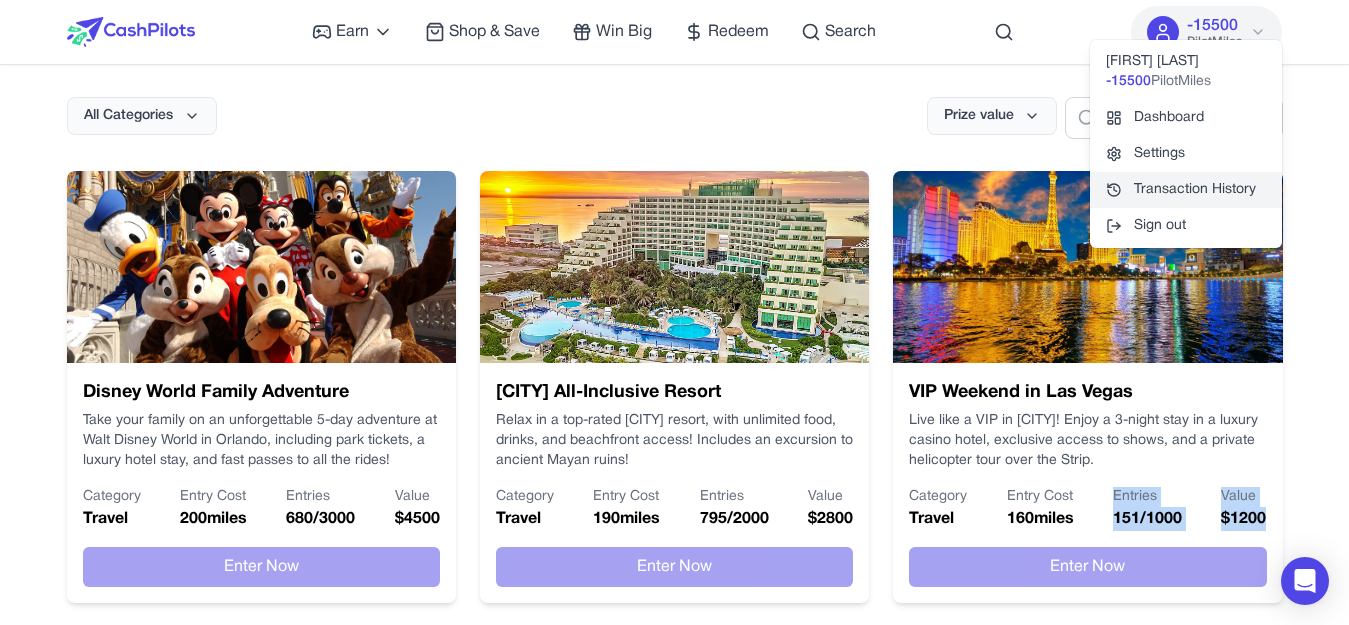 click on "Transaction History" at bounding box center [1186, 190] 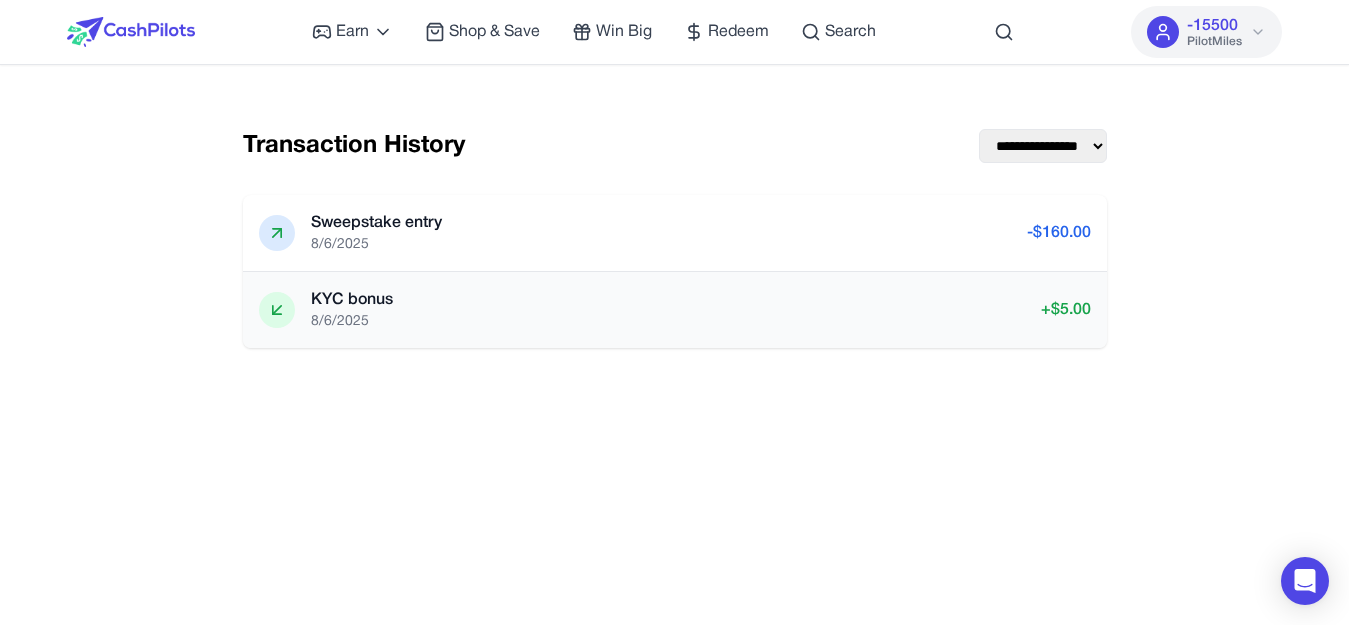 click on "+ $ 5.00" at bounding box center (1066, 310) 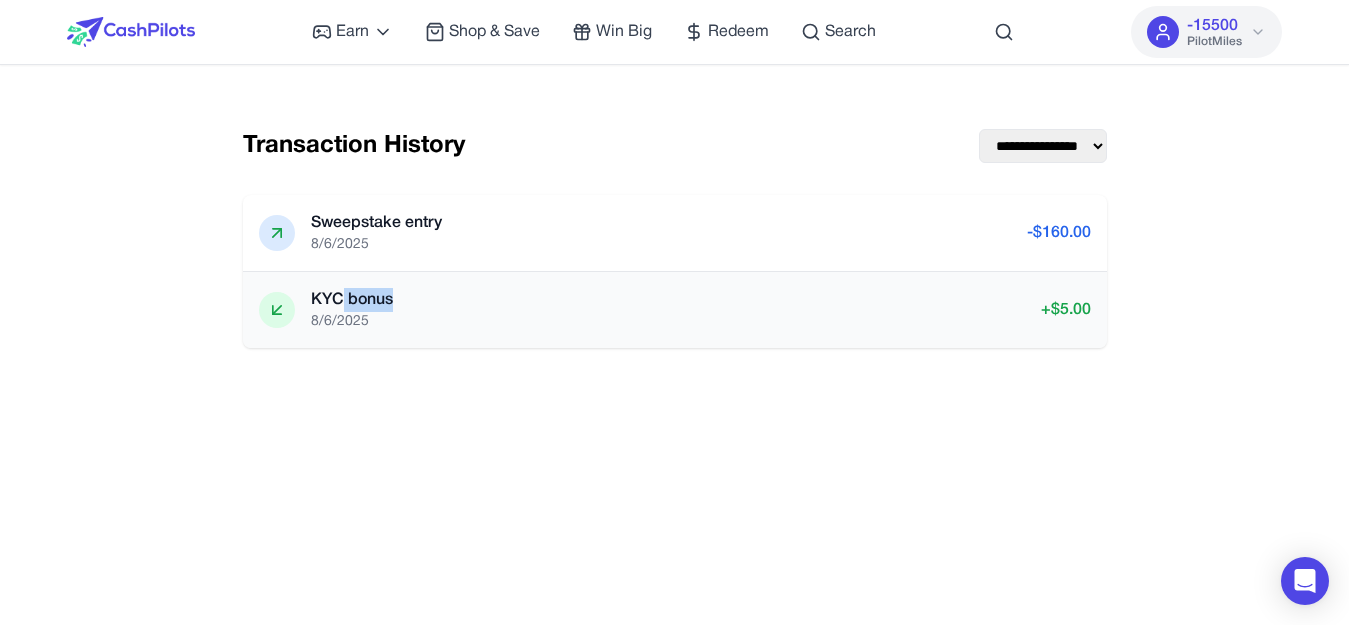 drag, startPoint x: 345, startPoint y: 302, endPoint x: 507, endPoint y: 302, distance: 162 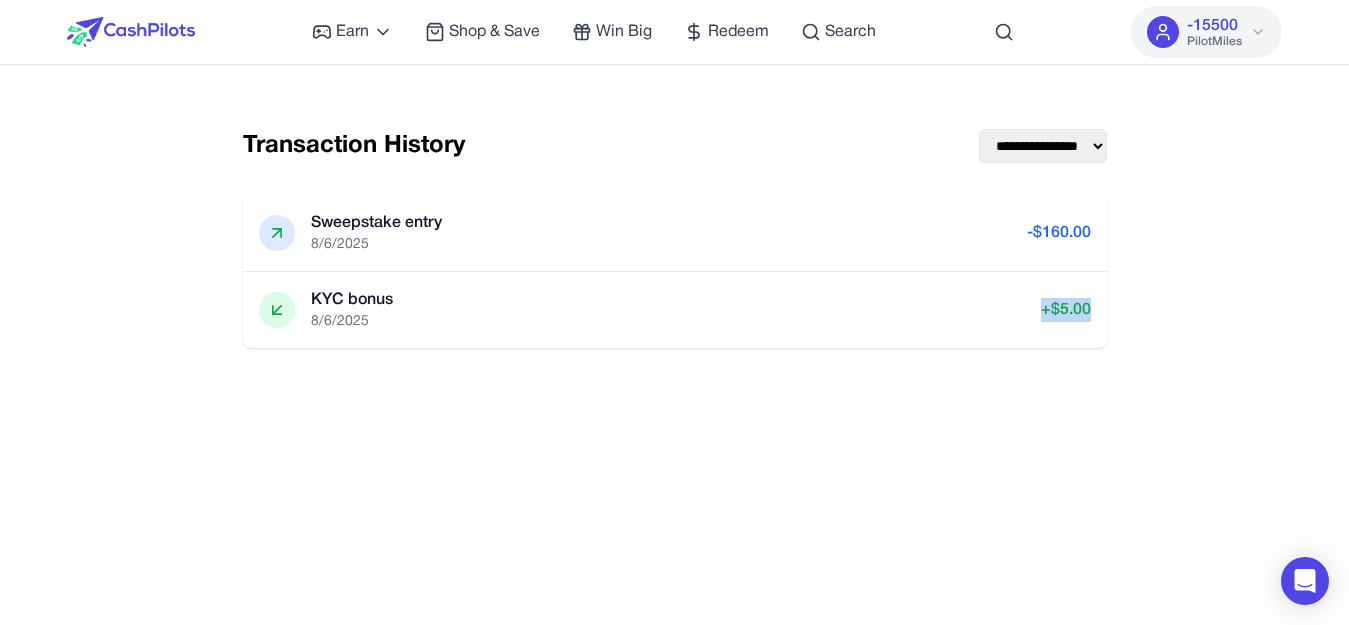 drag, startPoint x: 860, startPoint y: 300, endPoint x: 1127, endPoint y: 298, distance: 267.00748 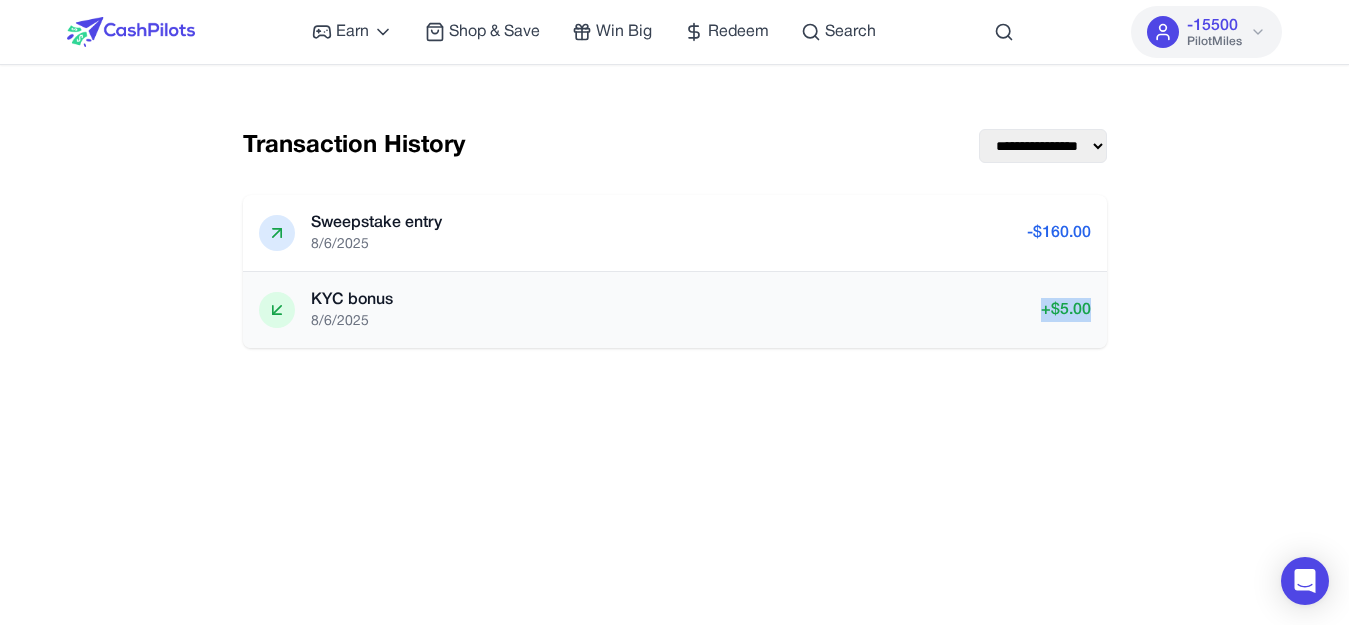 click on "KYC bonus 8/[DATE] + $ 5.00" at bounding box center [675, 310] 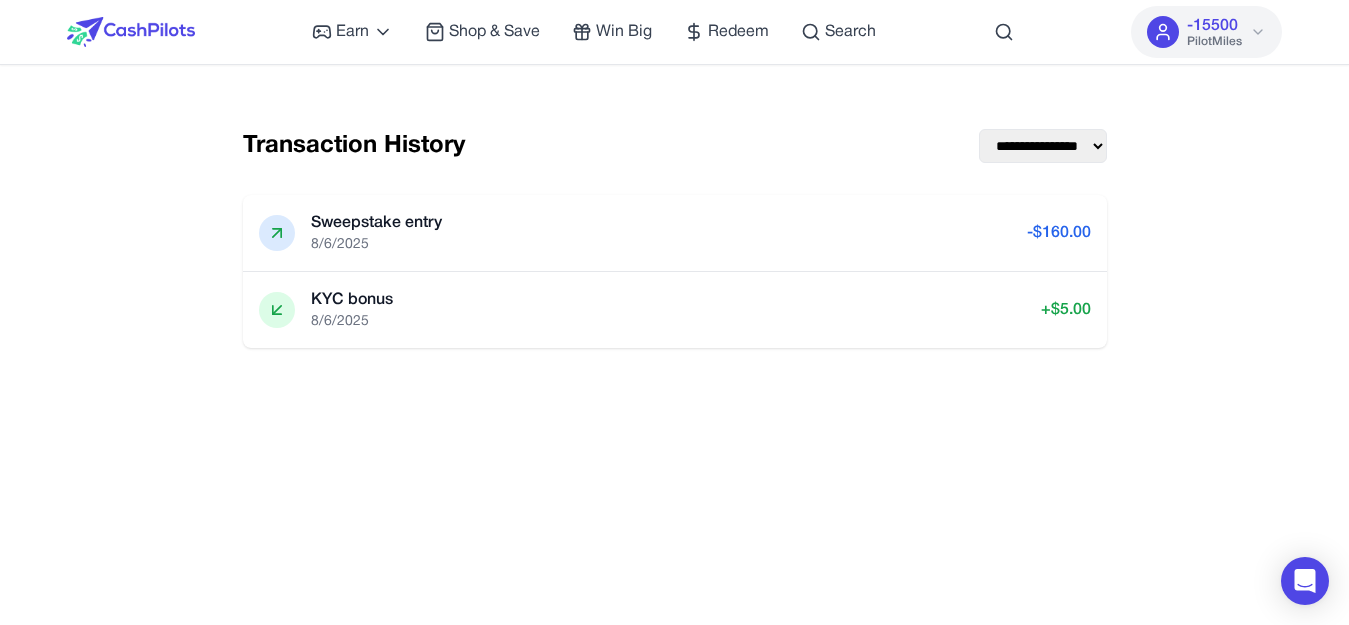 click on "**********" at bounding box center [1043, 146] 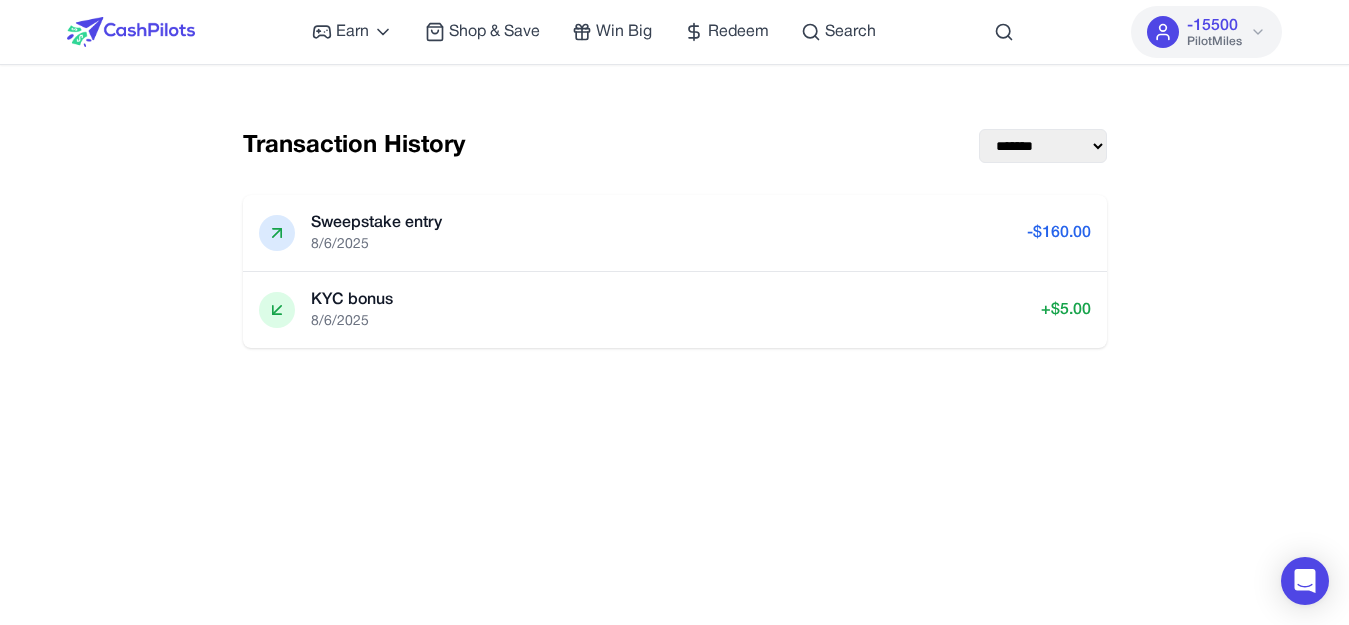 click on "**********" at bounding box center (1043, 146) 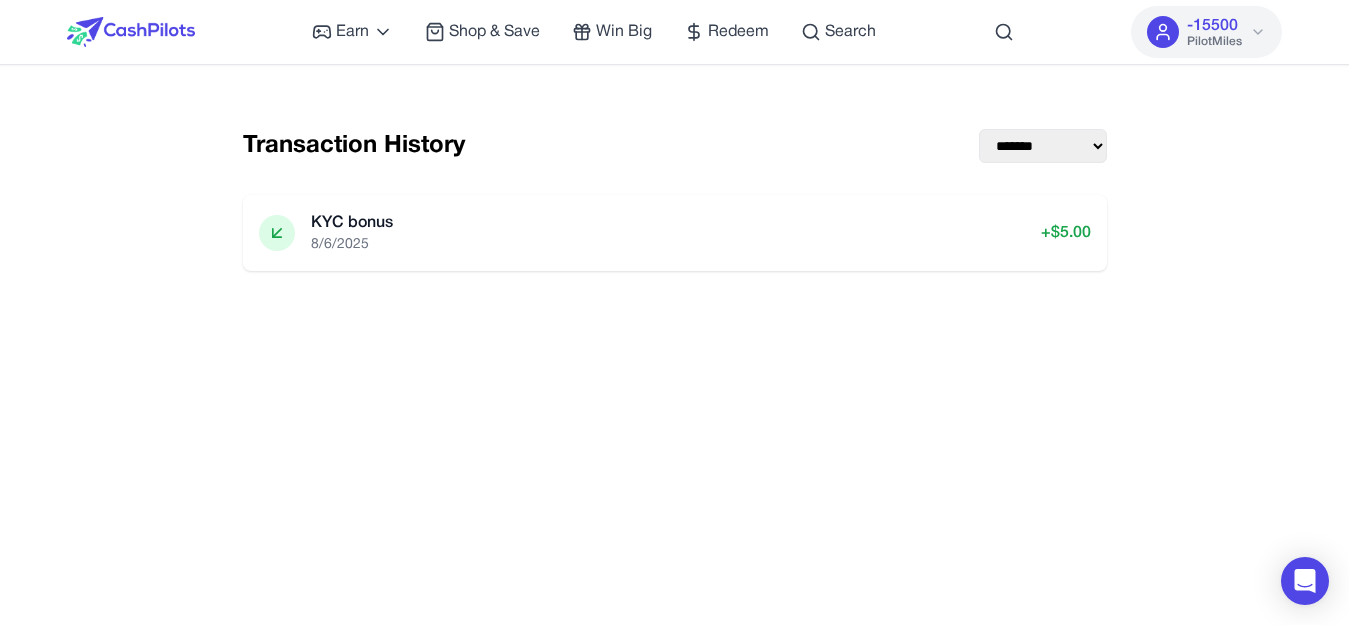 click on "**********" at bounding box center [1043, 146] 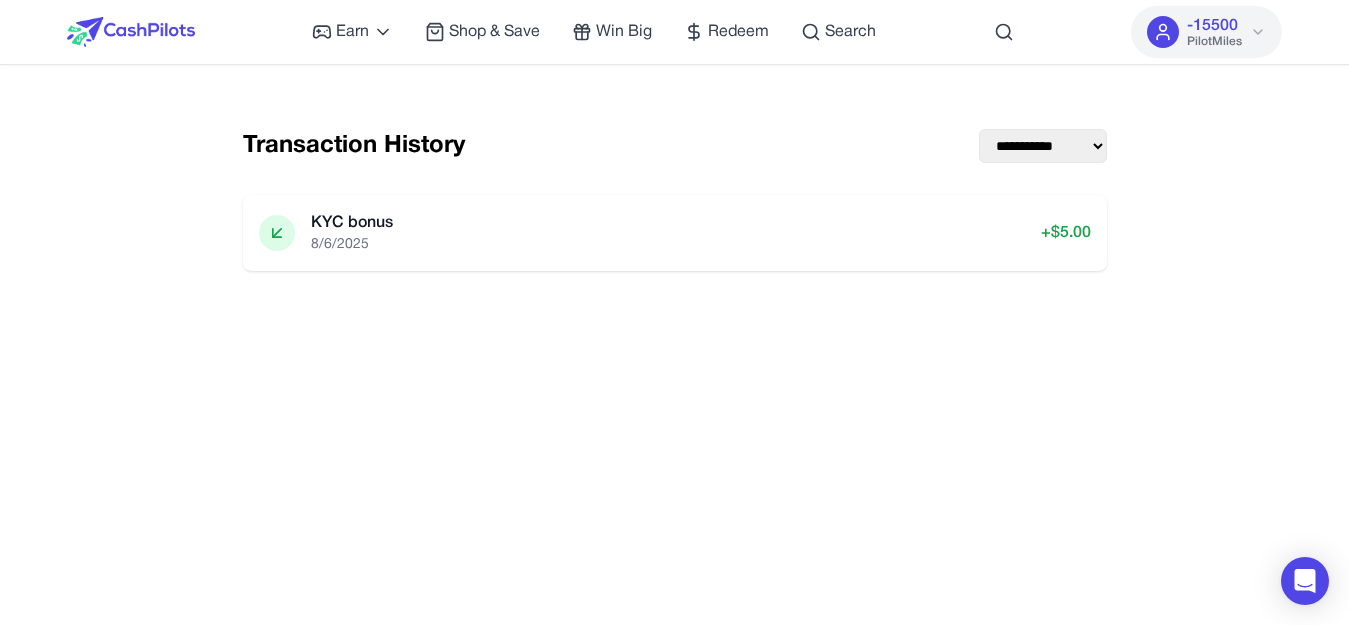 click on "**********" at bounding box center (1043, 146) 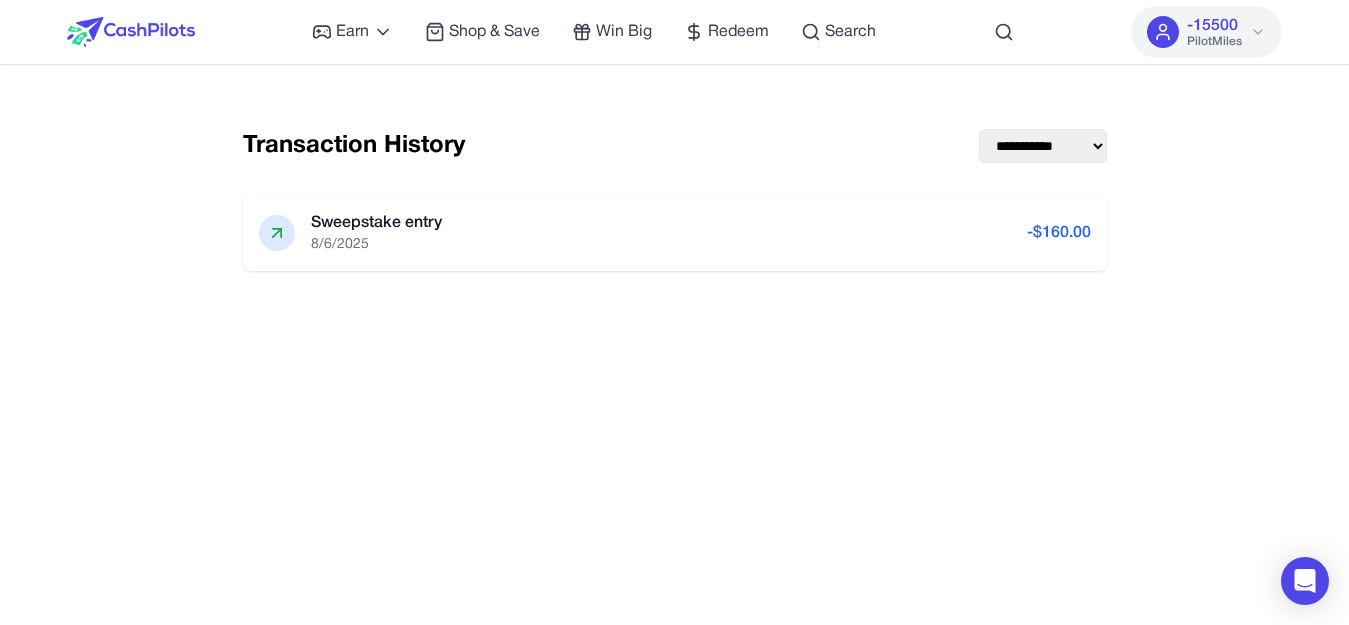 click on "**********" at bounding box center (1043, 146) 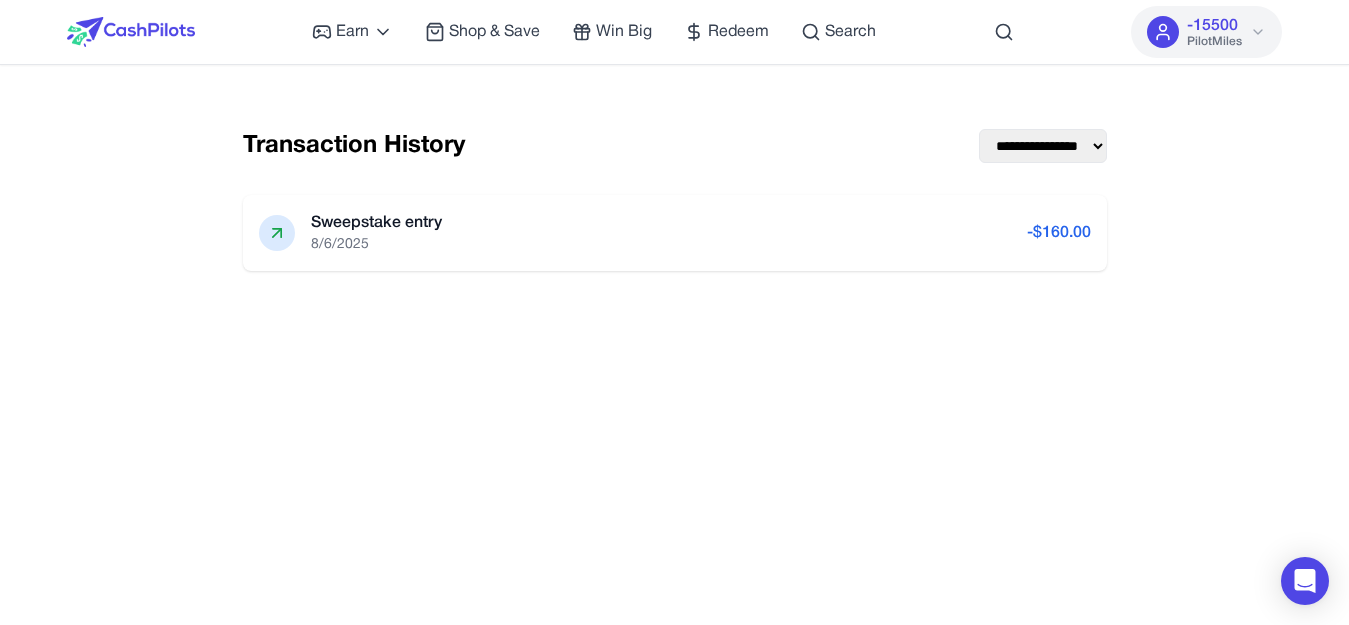 click on "**********" at bounding box center [1043, 146] 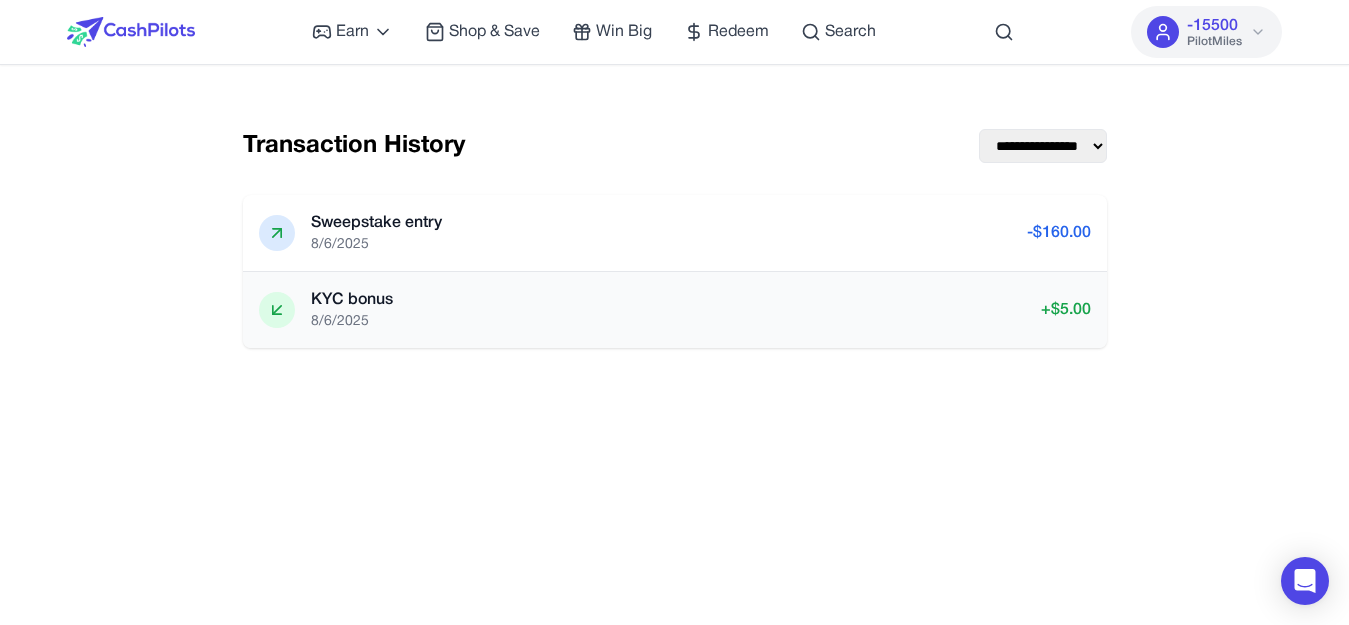 click on "+ $ 5.00" at bounding box center (1066, 310) 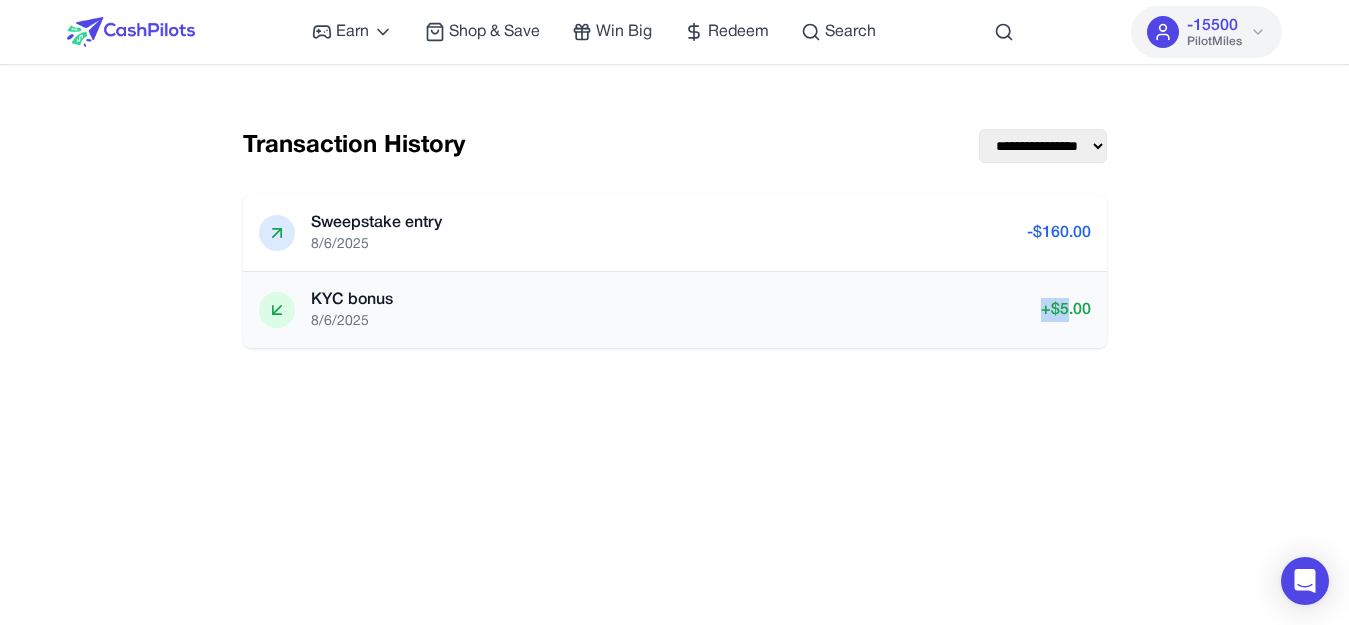 drag, startPoint x: 967, startPoint y: 326, endPoint x: 1064, endPoint y: 323, distance: 97.04638 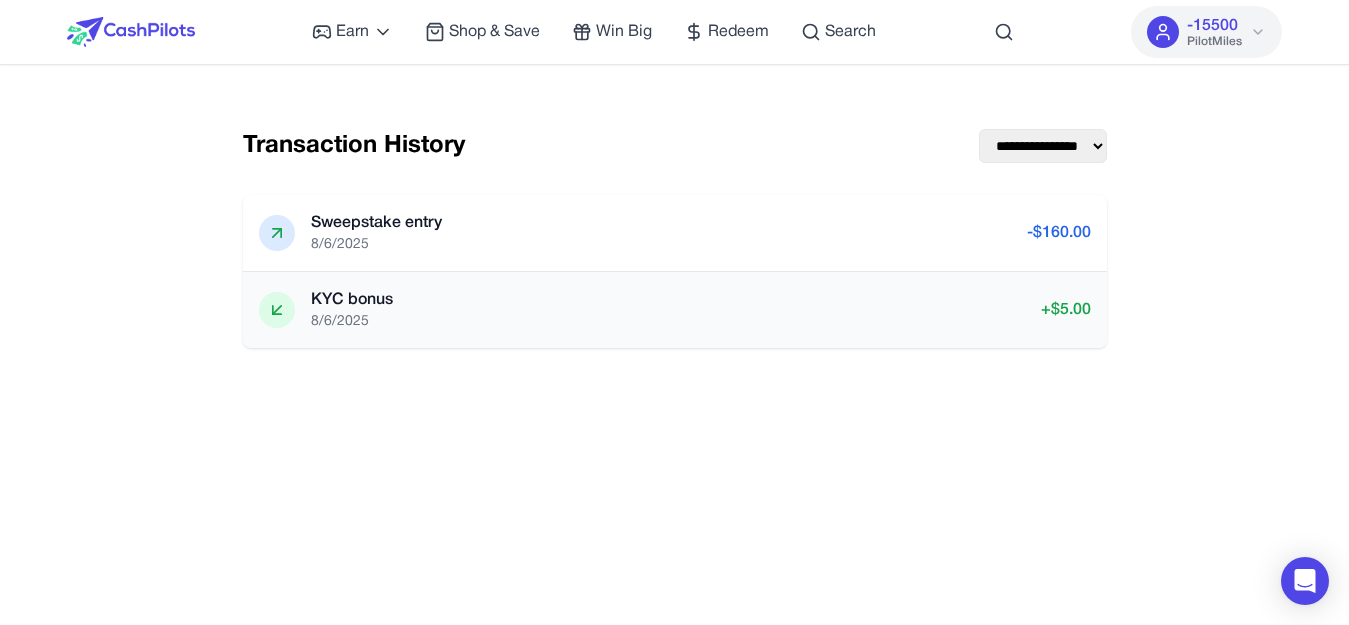 click on "+ $ 5.00" at bounding box center [1066, 310] 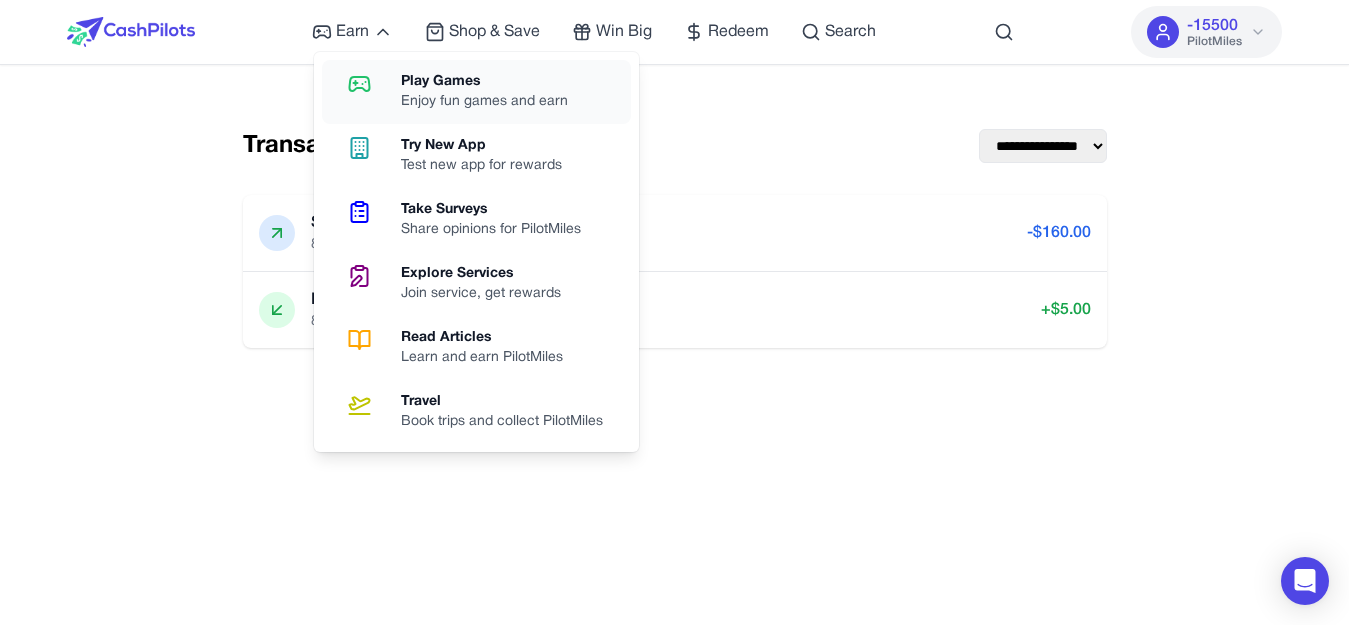 click on "Enjoy fun games and earn" at bounding box center [492, 102] 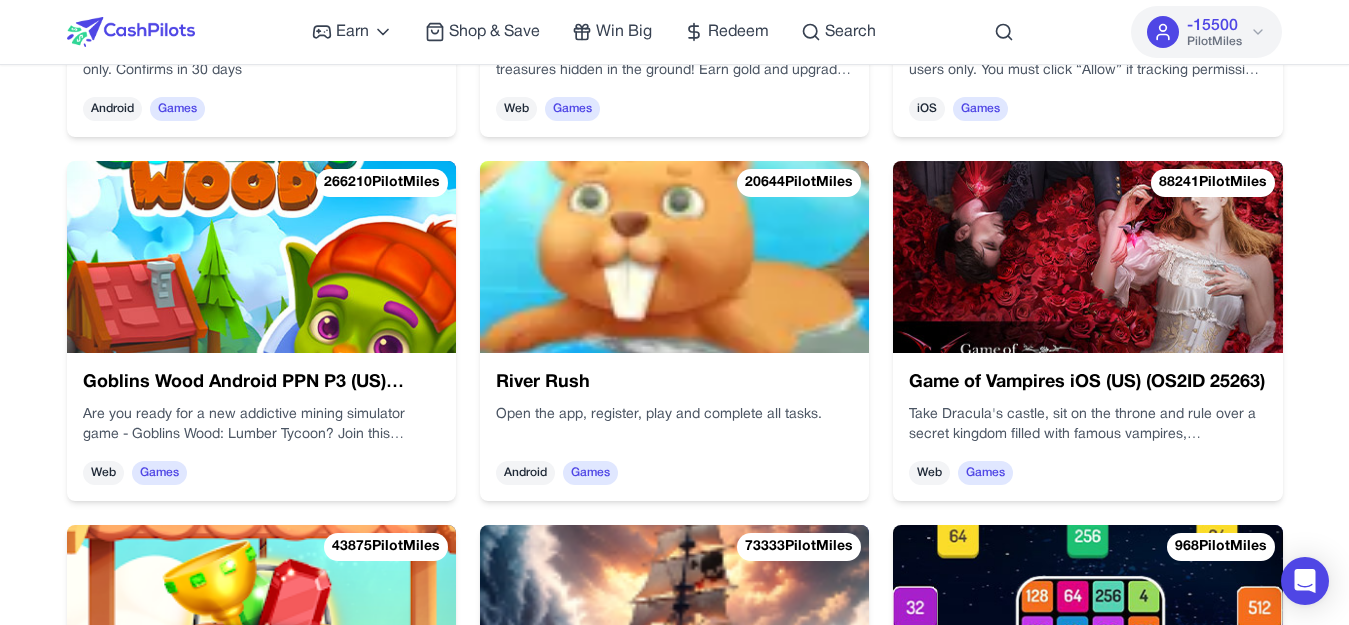 scroll, scrollTop: 1000, scrollLeft: 0, axis: vertical 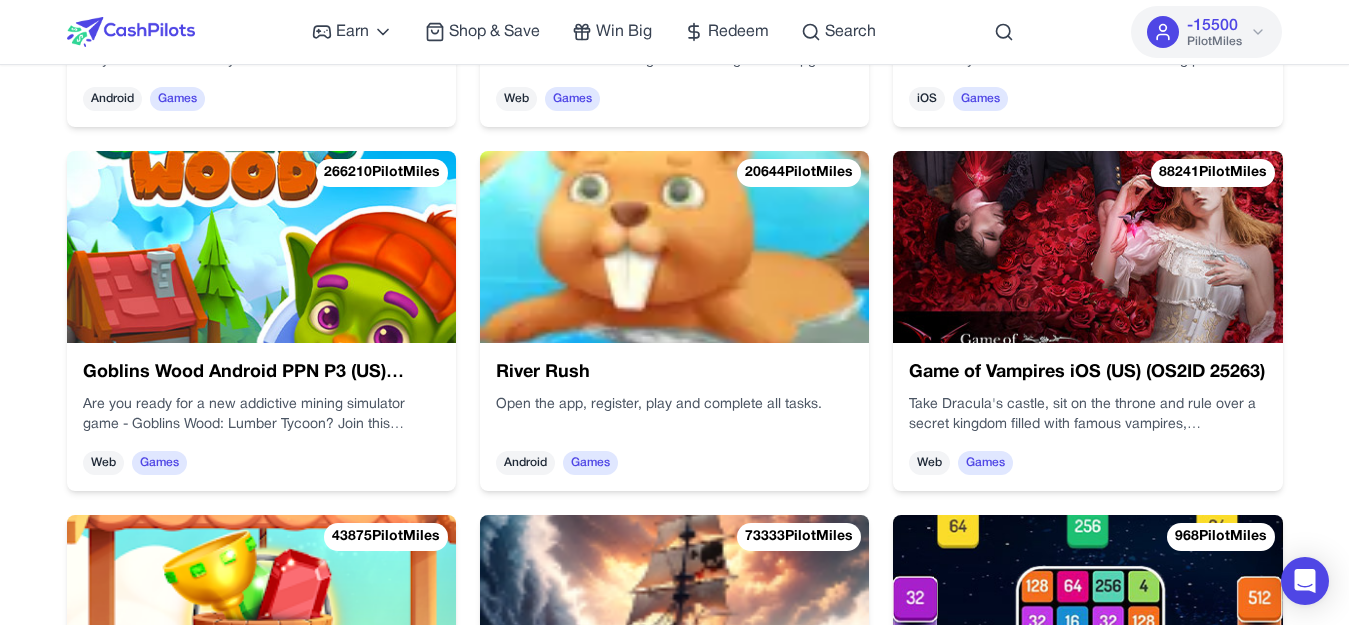 click on "Web" at bounding box center (103, 463) 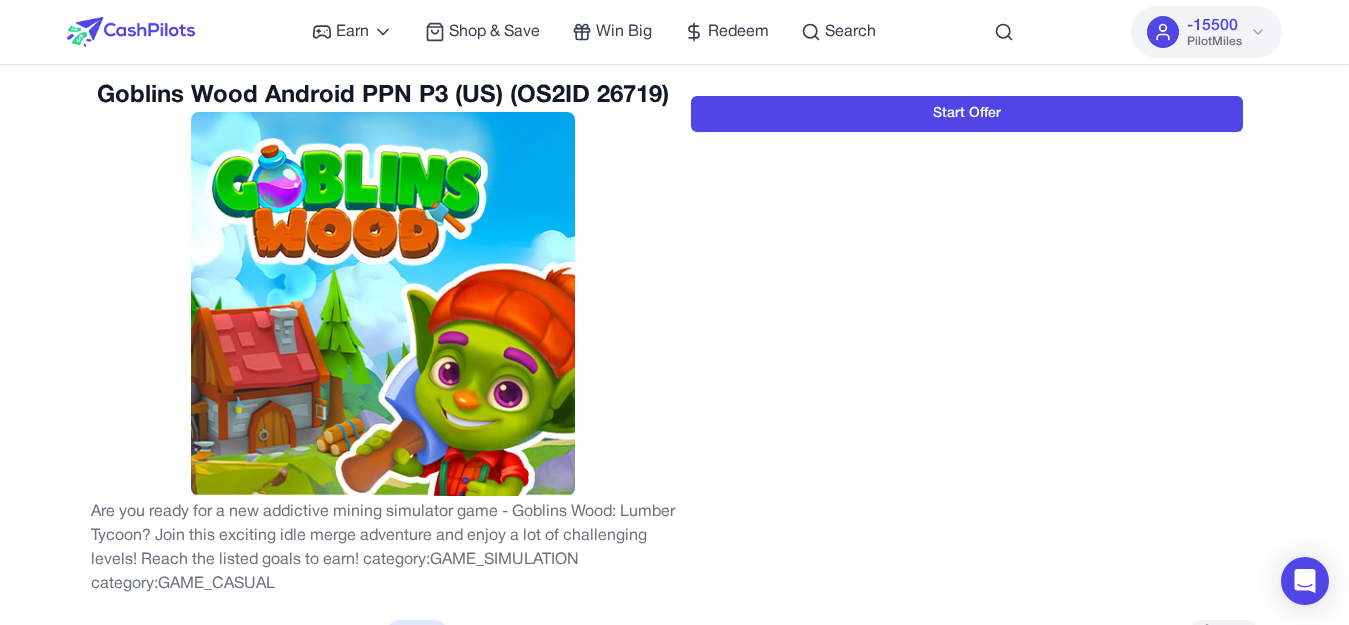 scroll, scrollTop: 0, scrollLeft: 0, axis: both 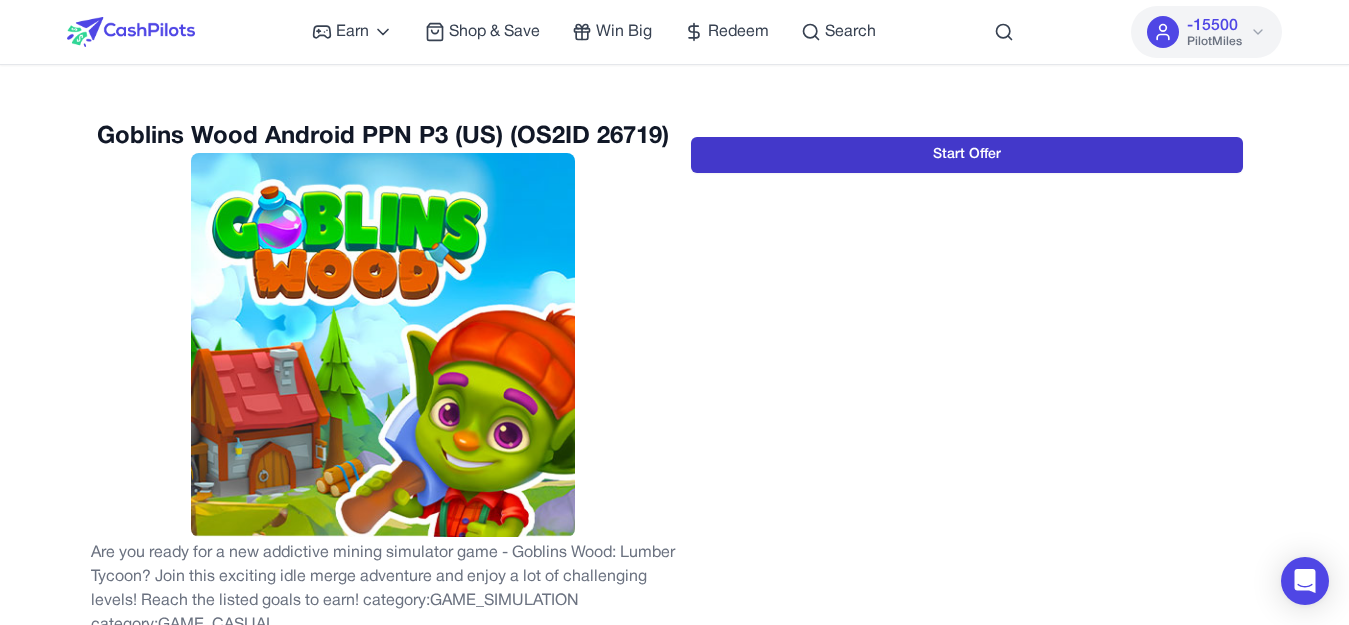 click on "Start Offer" at bounding box center [967, 155] 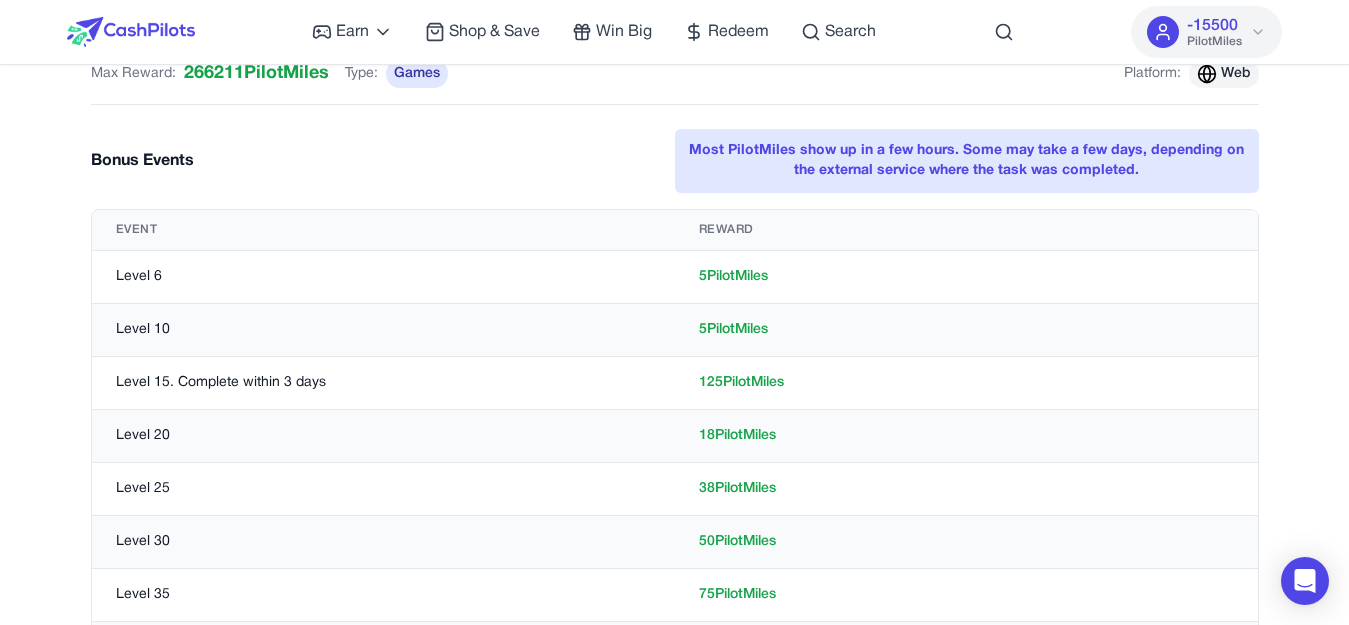scroll, scrollTop: 600, scrollLeft: 0, axis: vertical 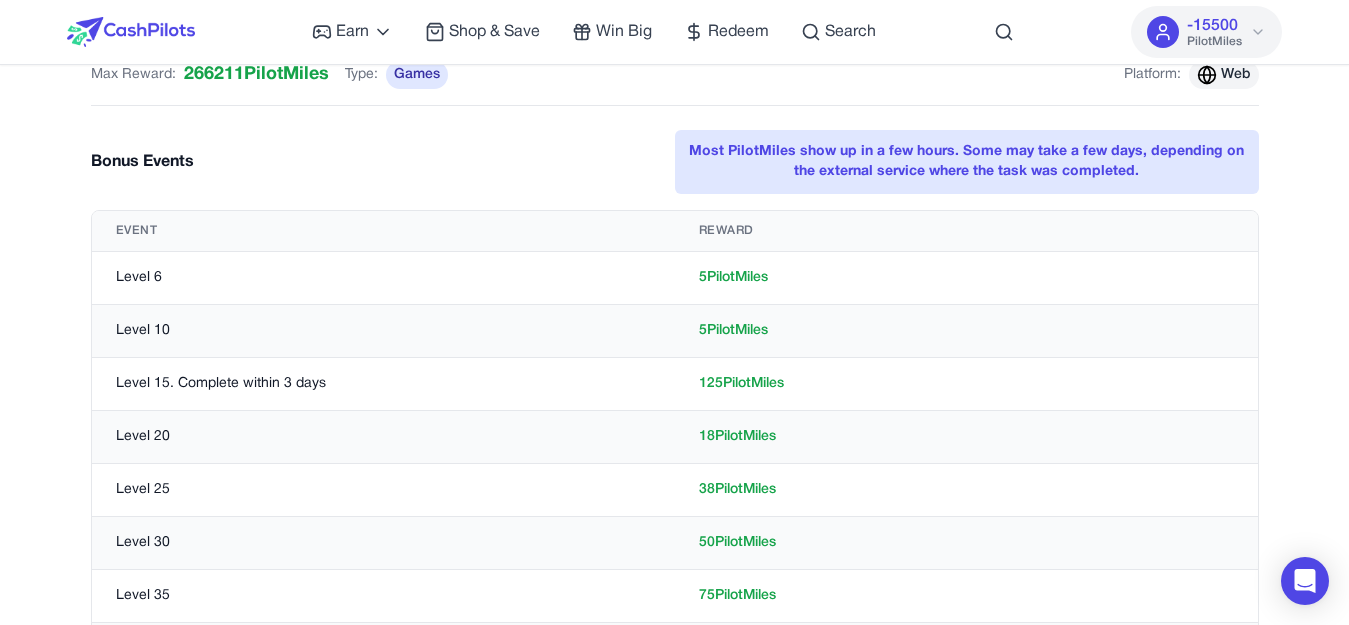click on "5  PilotMiles" at bounding box center (966, 278) 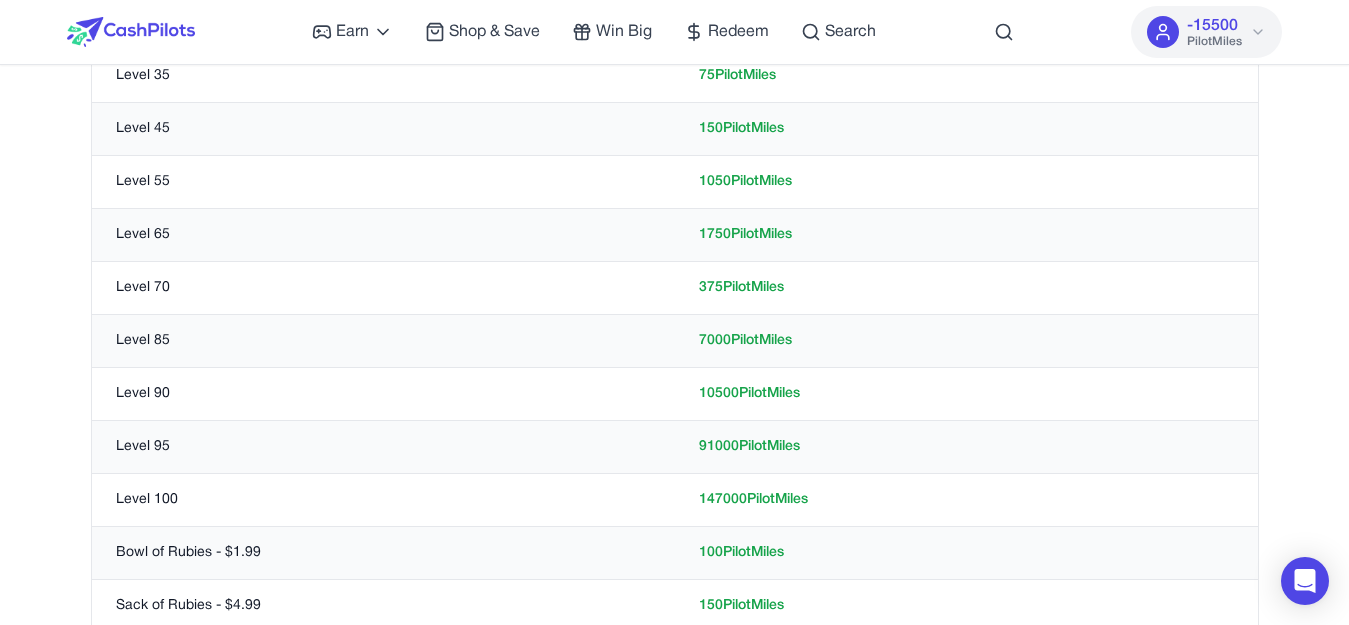 scroll, scrollTop: 1400, scrollLeft: 0, axis: vertical 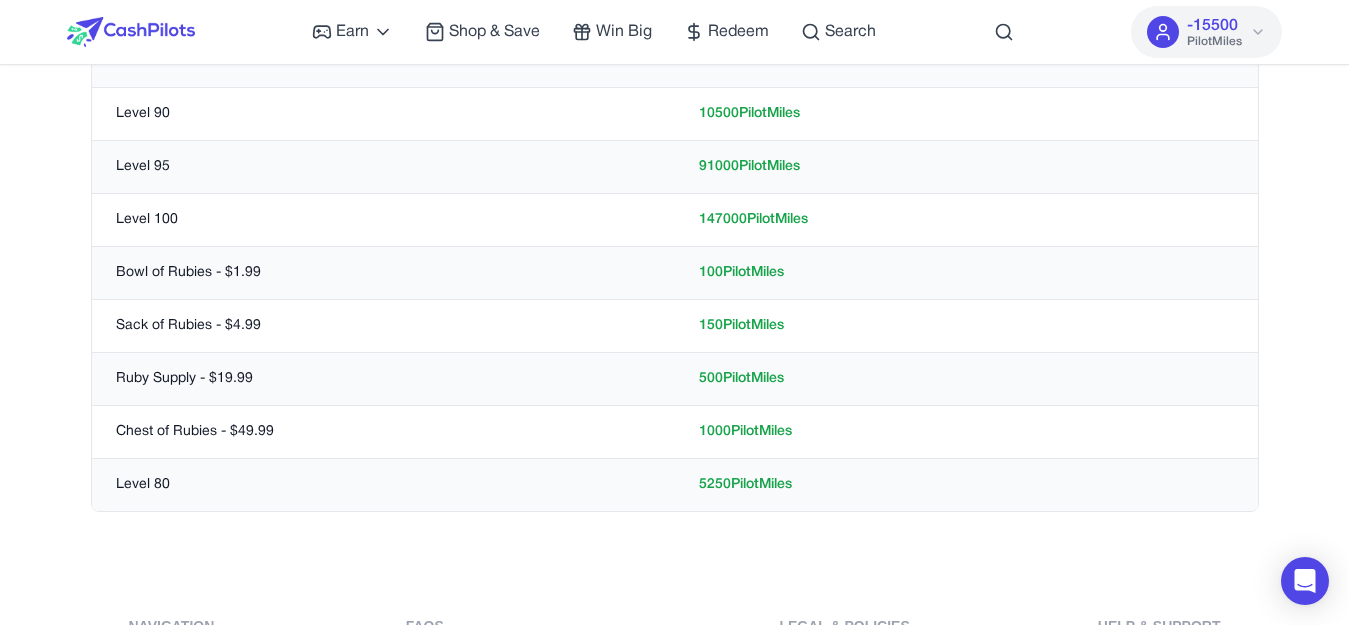 click on "Level 80" at bounding box center [383, 485] 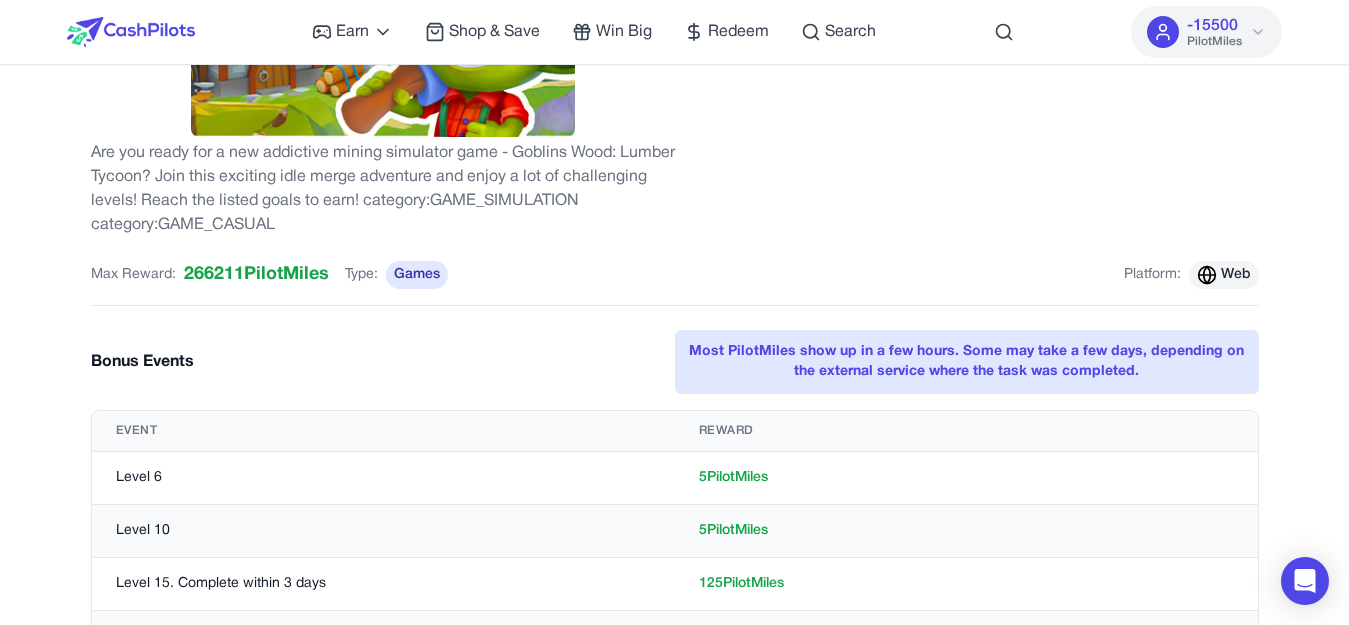 scroll, scrollTop: 0, scrollLeft: 0, axis: both 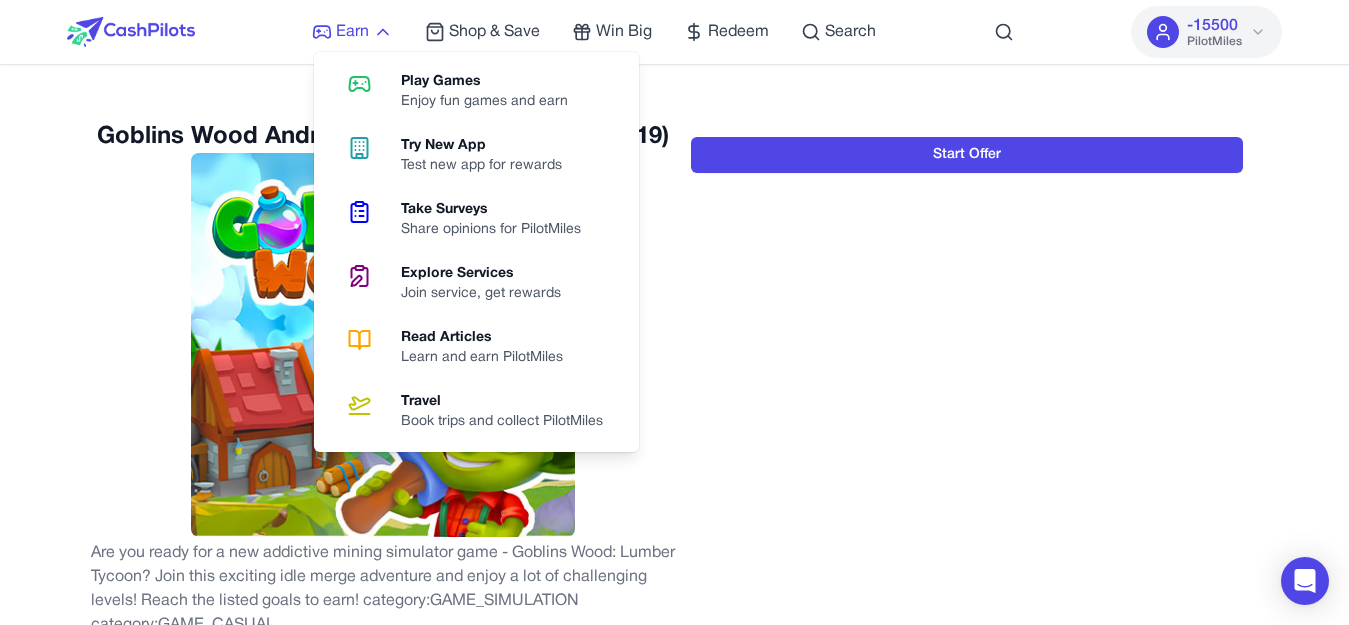 click on "Earn" at bounding box center (352, 32) 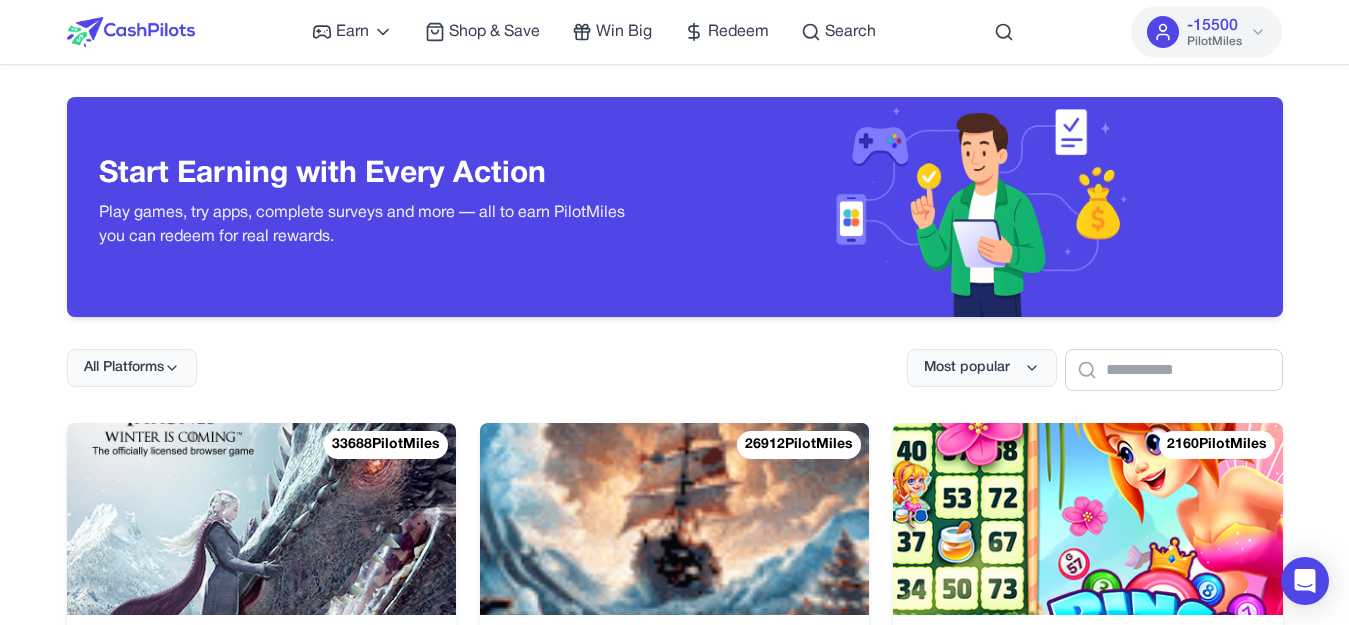 click on "All Platforms Most popular" at bounding box center [675, 354] 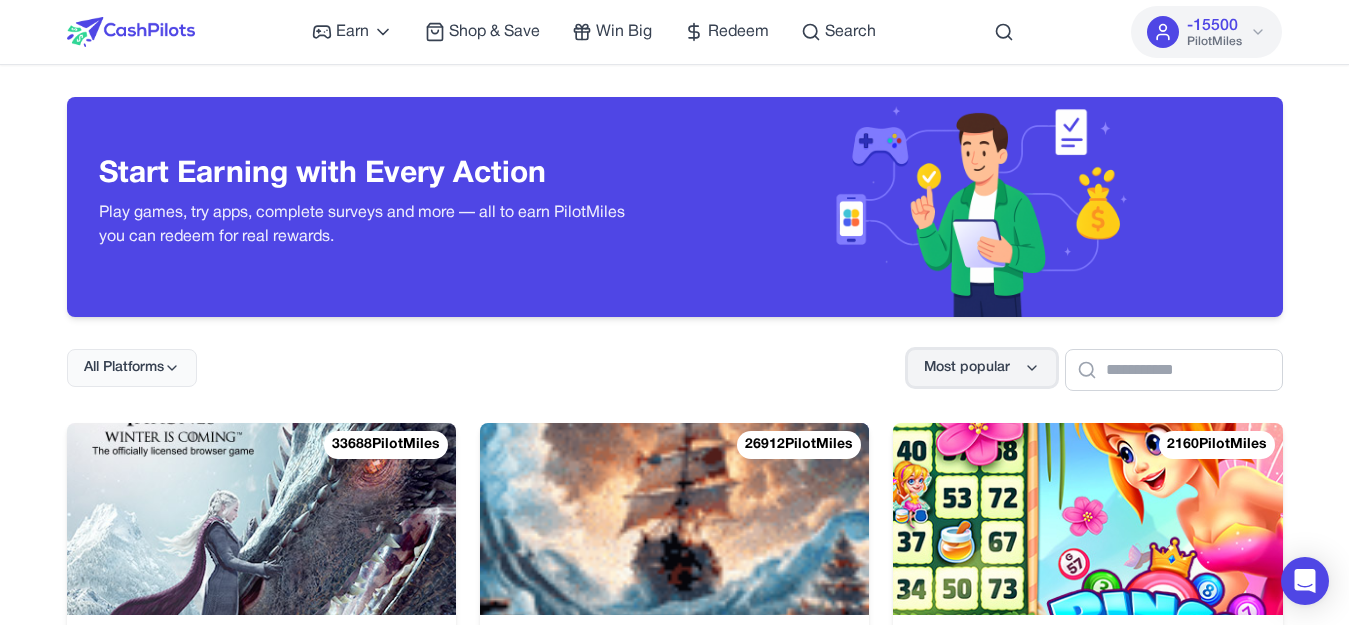 click on "Most popular" at bounding box center [967, 368] 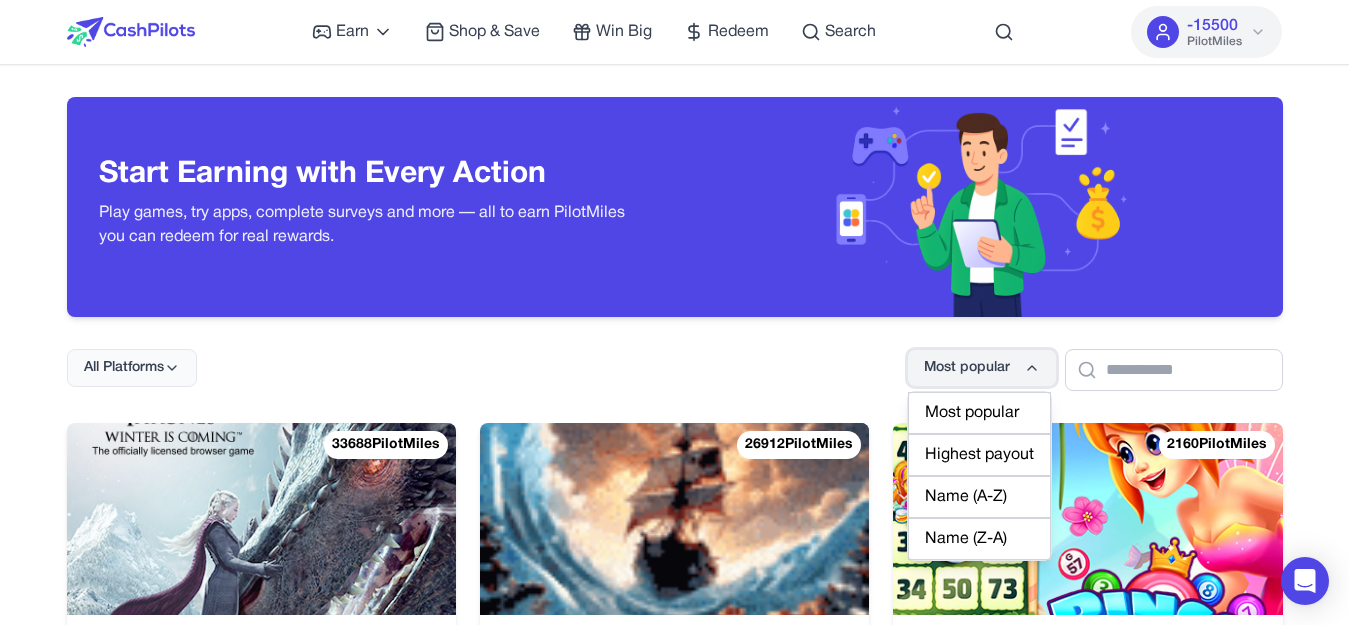 click on "Most popular" at bounding box center [967, 368] 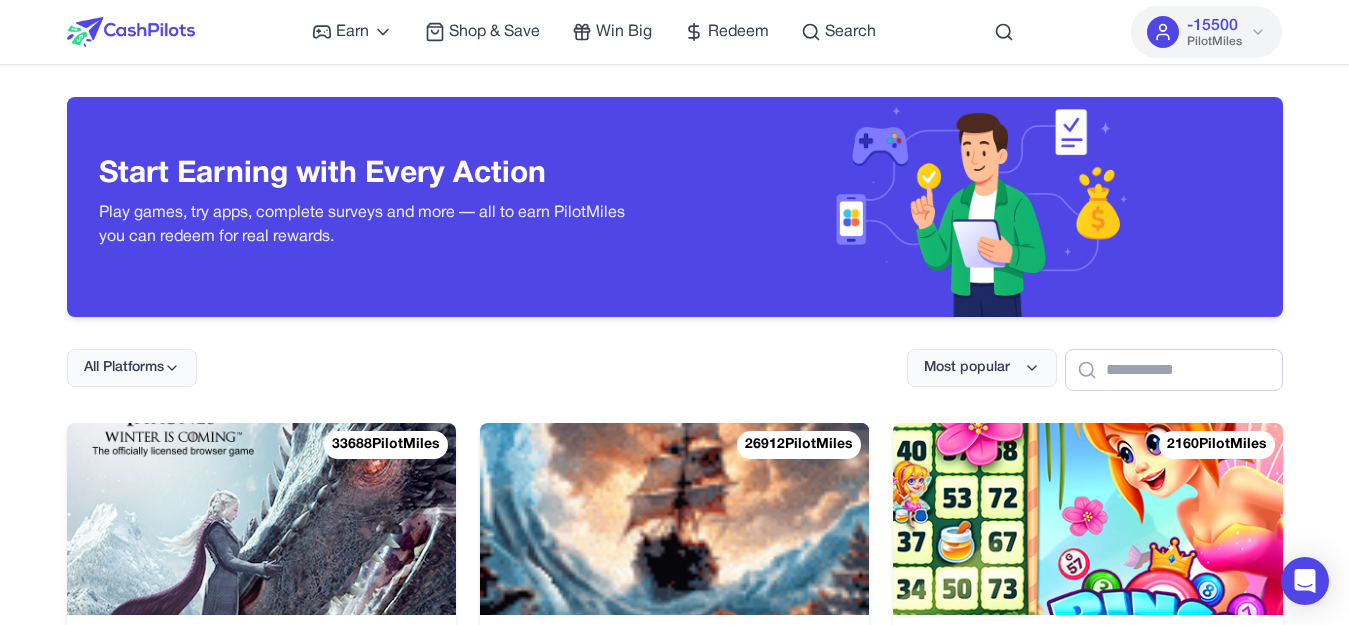 click on "All Platforms Most popular" at bounding box center [675, 354] 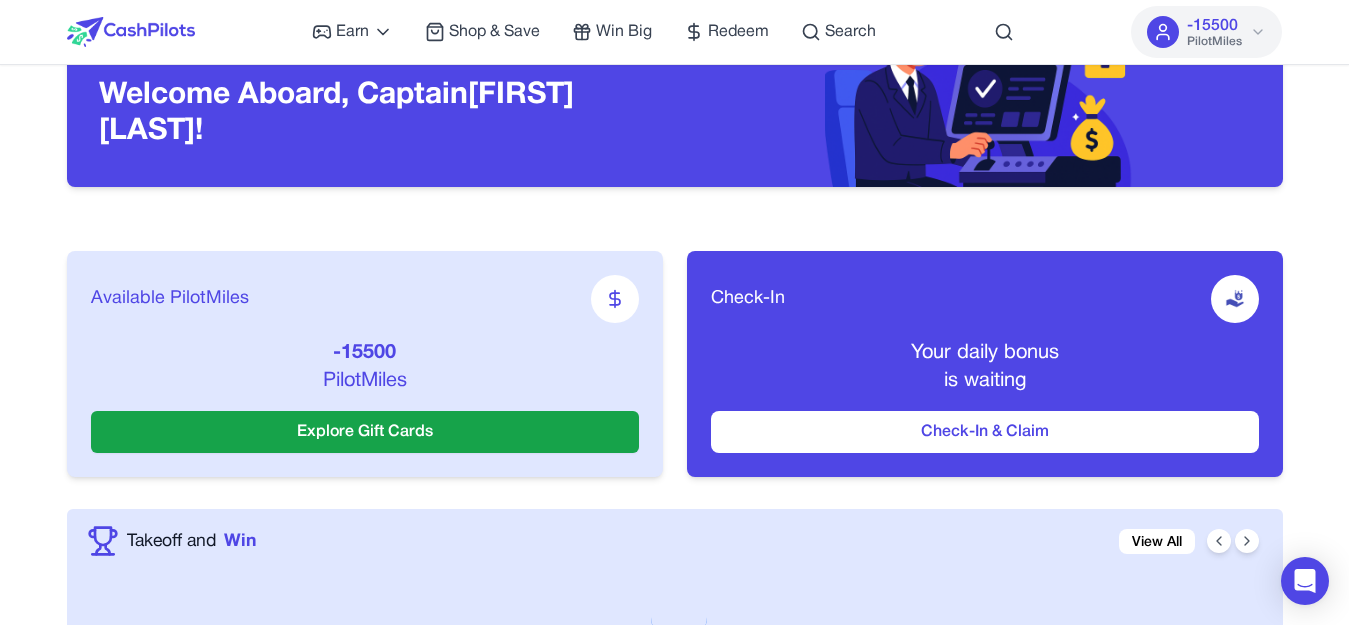 scroll, scrollTop: 0, scrollLeft: 0, axis: both 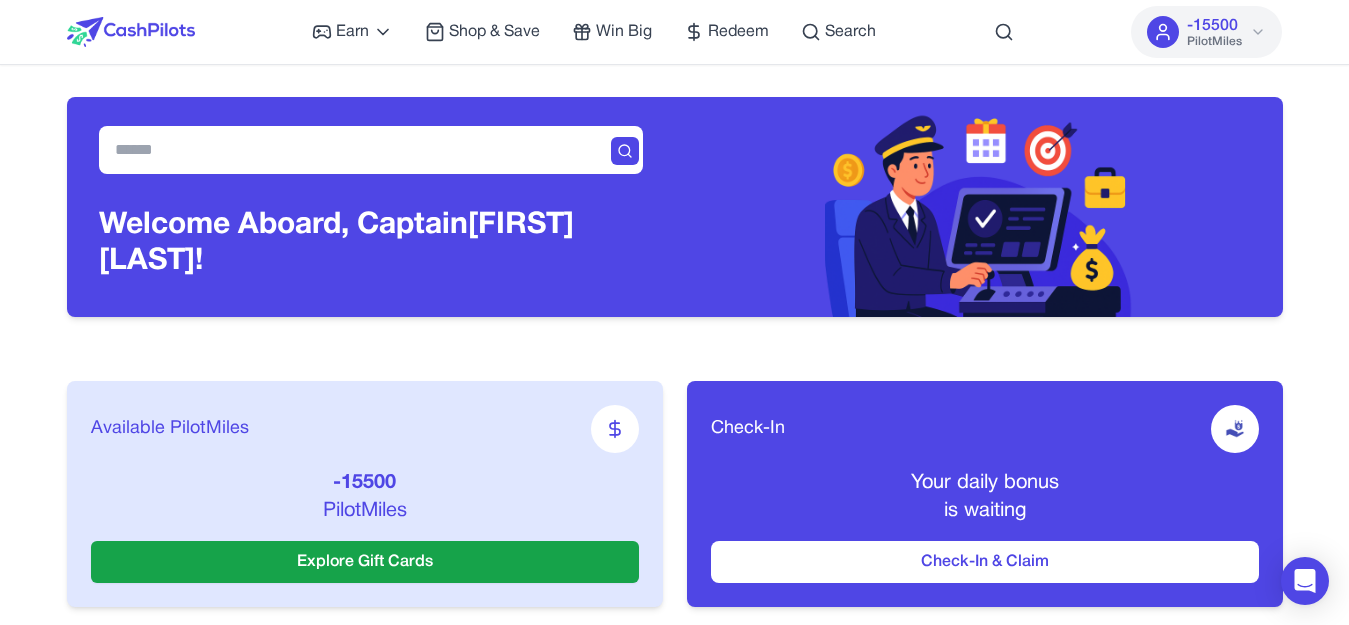 click on "-15500" at bounding box center [1212, 26] 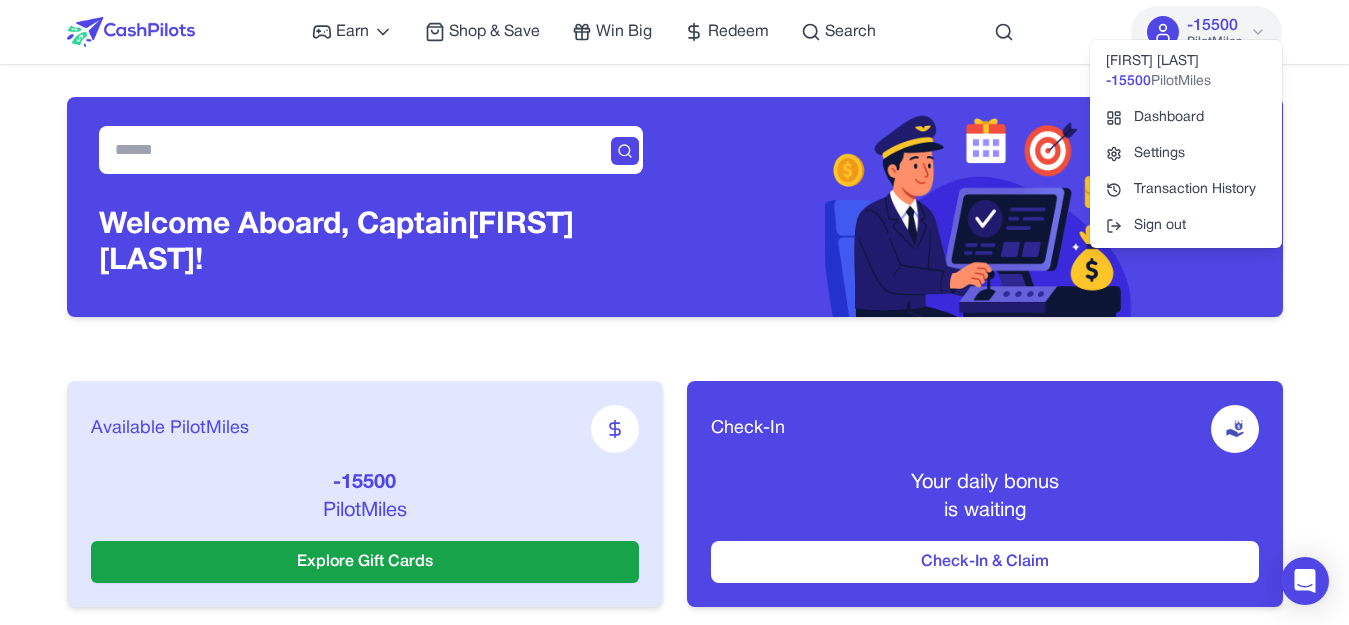 drag, startPoint x: 1220, startPoint y: 85, endPoint x: 1126, endPoint y: 79, distance: 94.19129 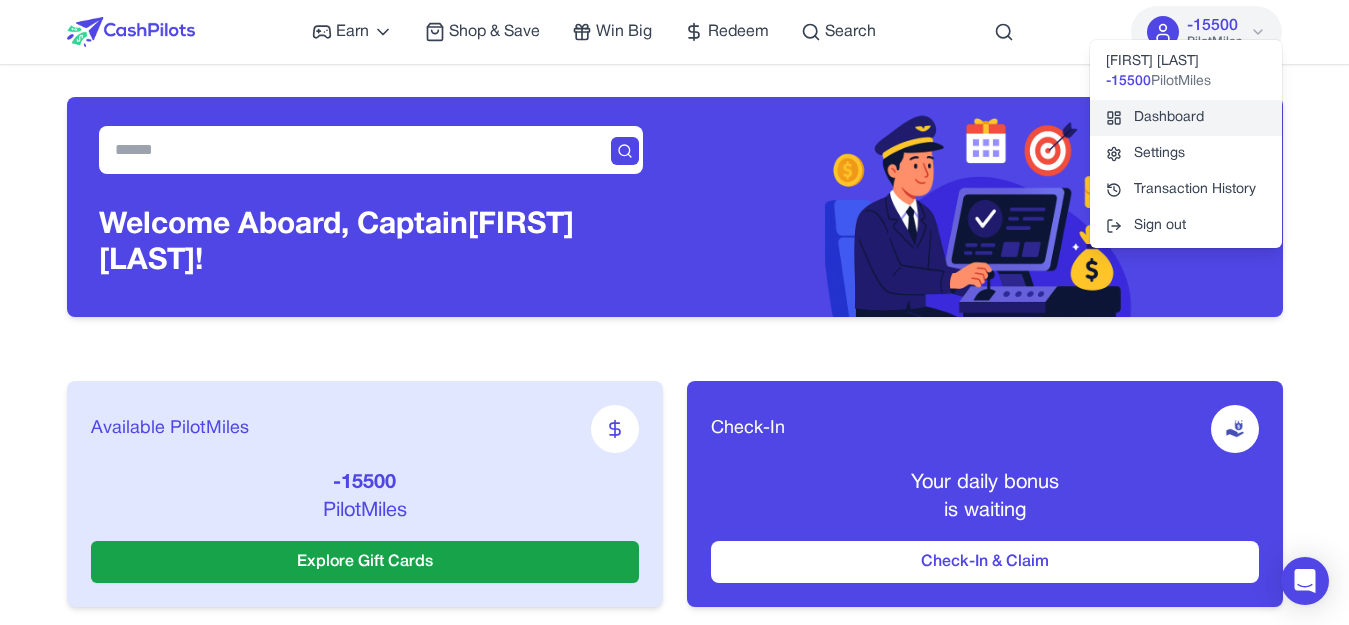 click on "Dashboard" at bounding box center (1186, 118) 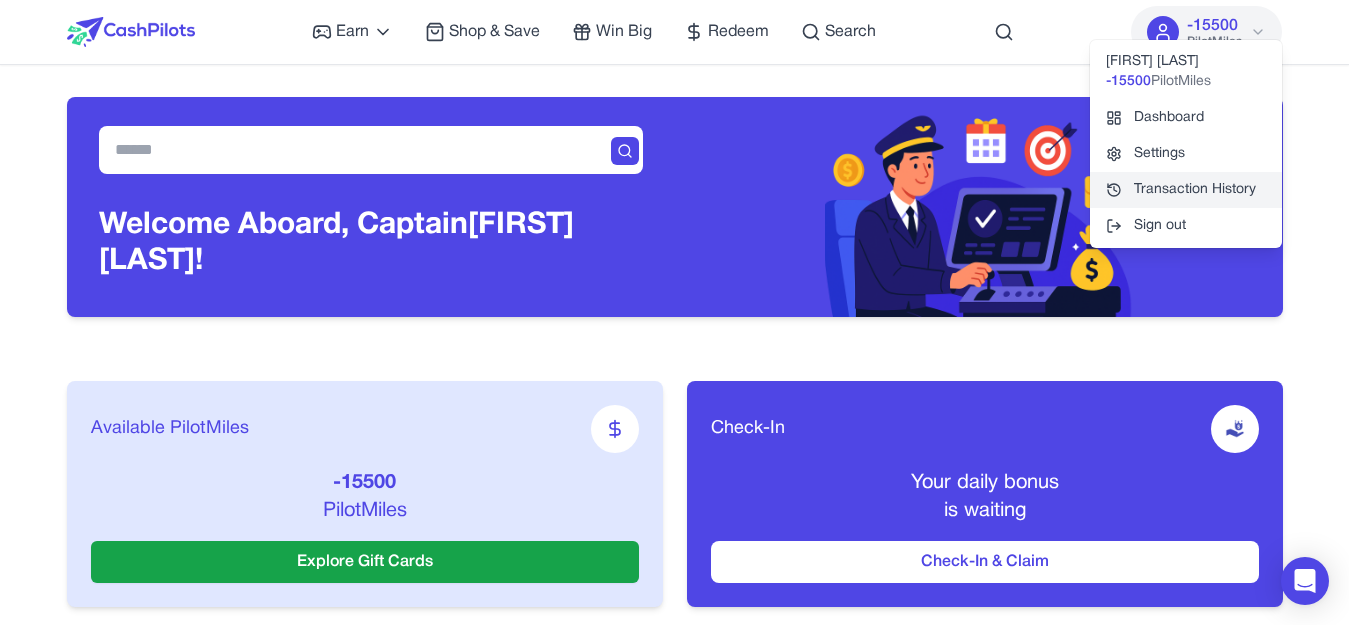 click on "Transaction History" at bounding box center (1186, 190) 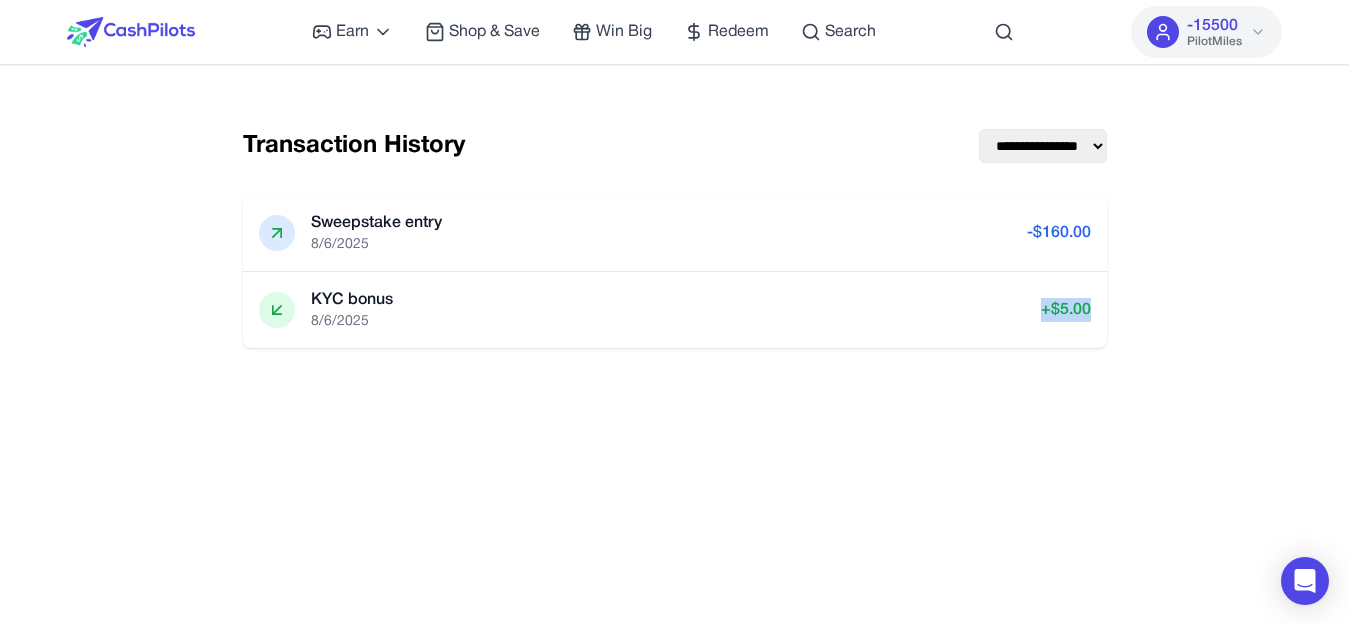 drag, startPoint x: 1076, startPoint y: 304, endPoint x: 1199, endPoint y: 300, distance: 123.065025 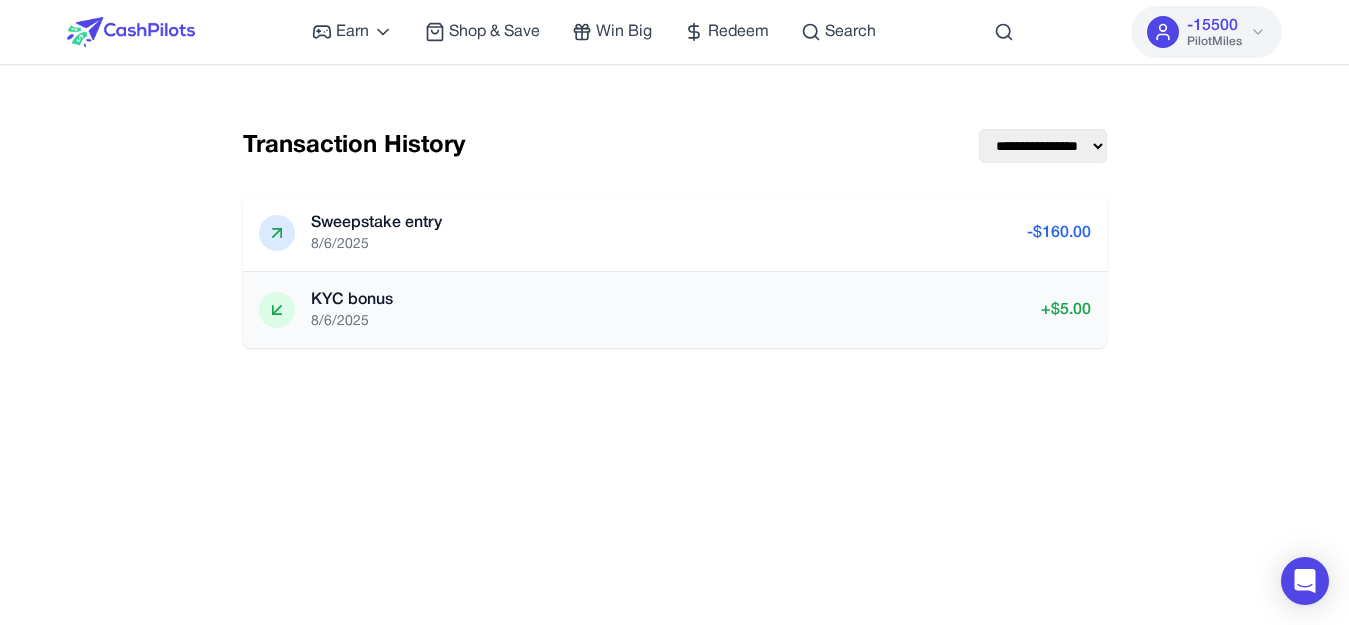 click on "+ $ 5.00" at bounding box center (1066, 310) 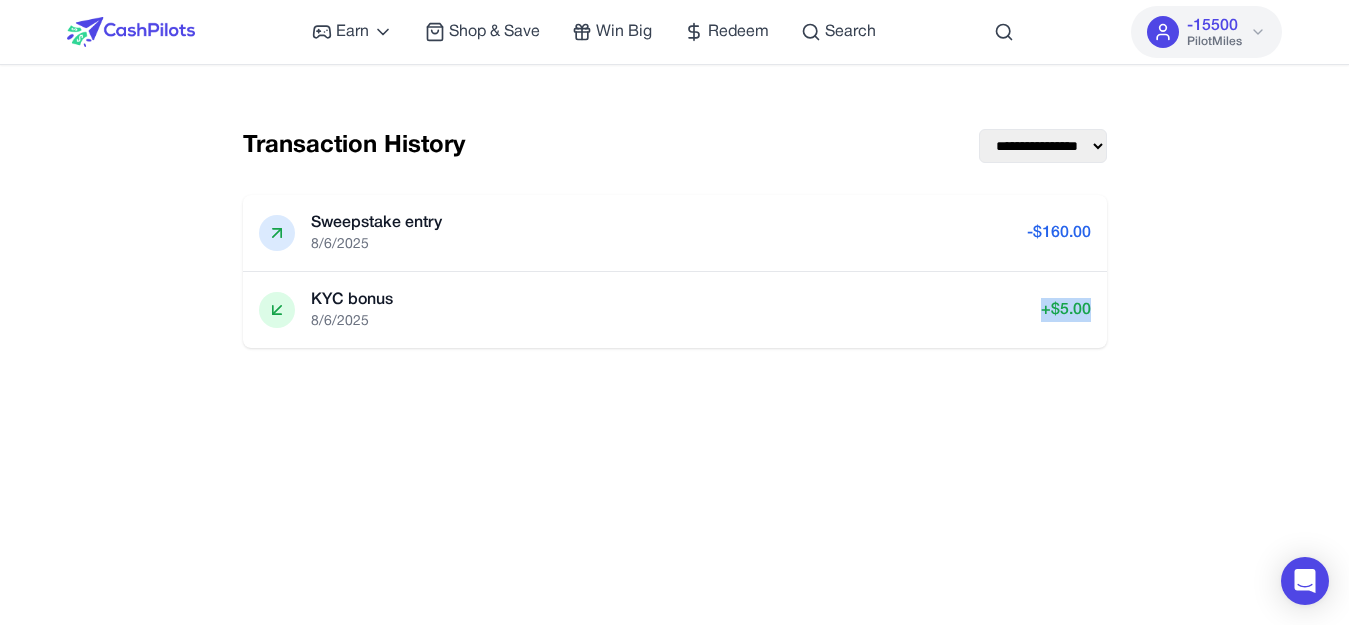 drag, startPoint x: 1026, startPoint y: 309, endPoint x: 1116, endPoint y: 293, distance: 91.411156 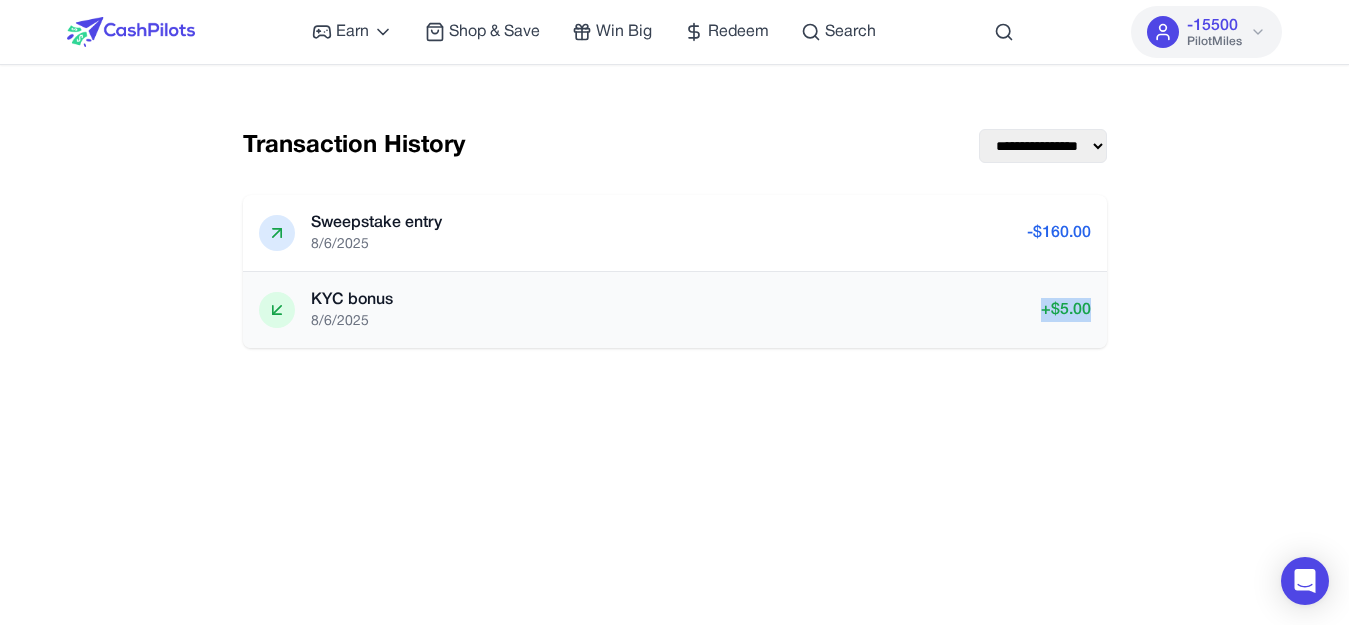 click on "+ $ 5.00" at bounding box center [1066, 310] 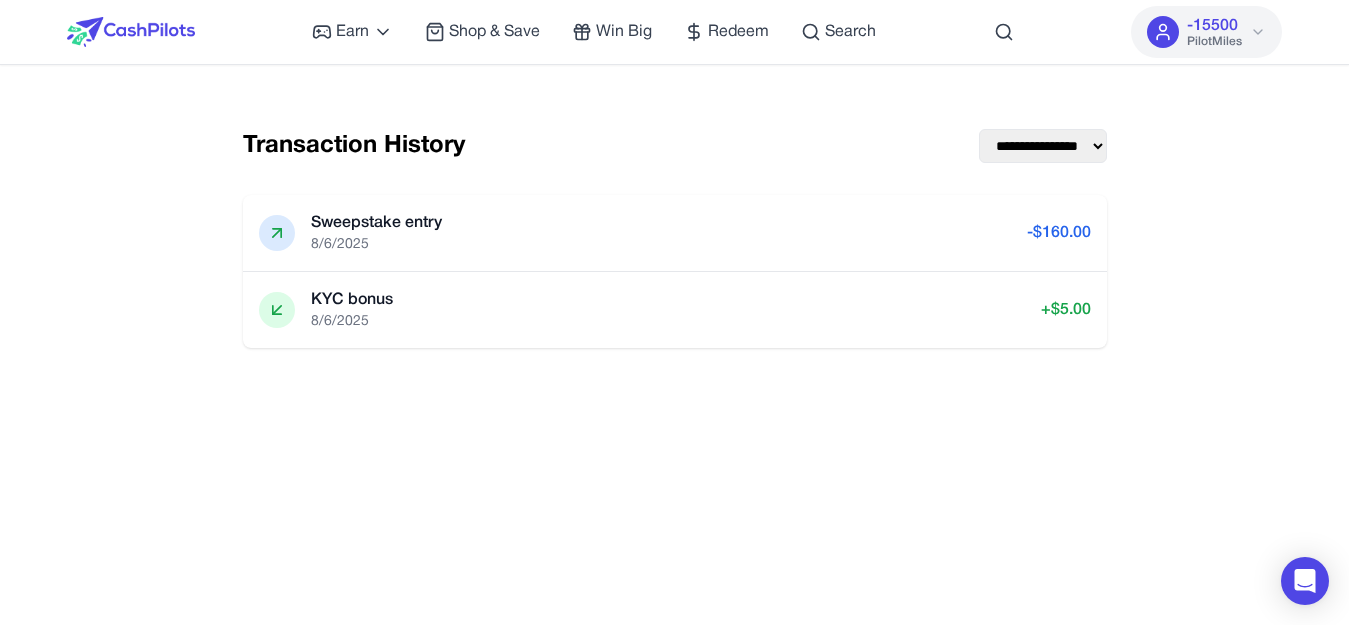 click on "**********" at bounding box center [675, 409] 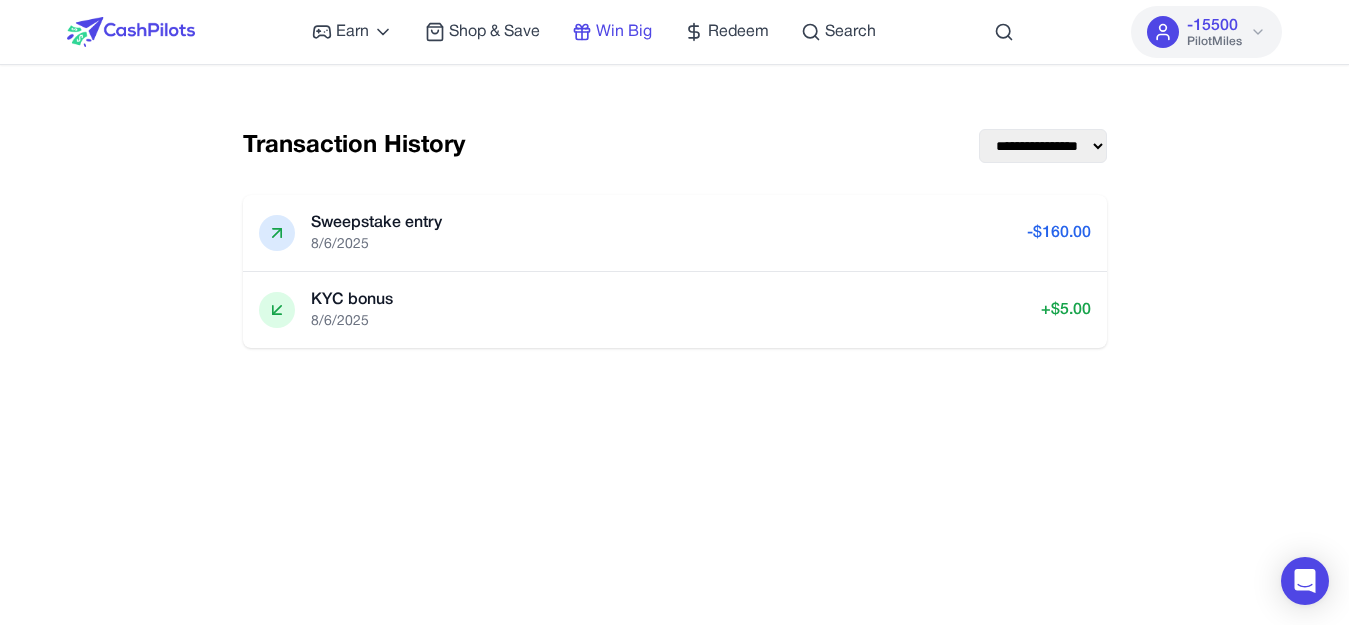 click on "Win Big" at bounding box center [624, 32] 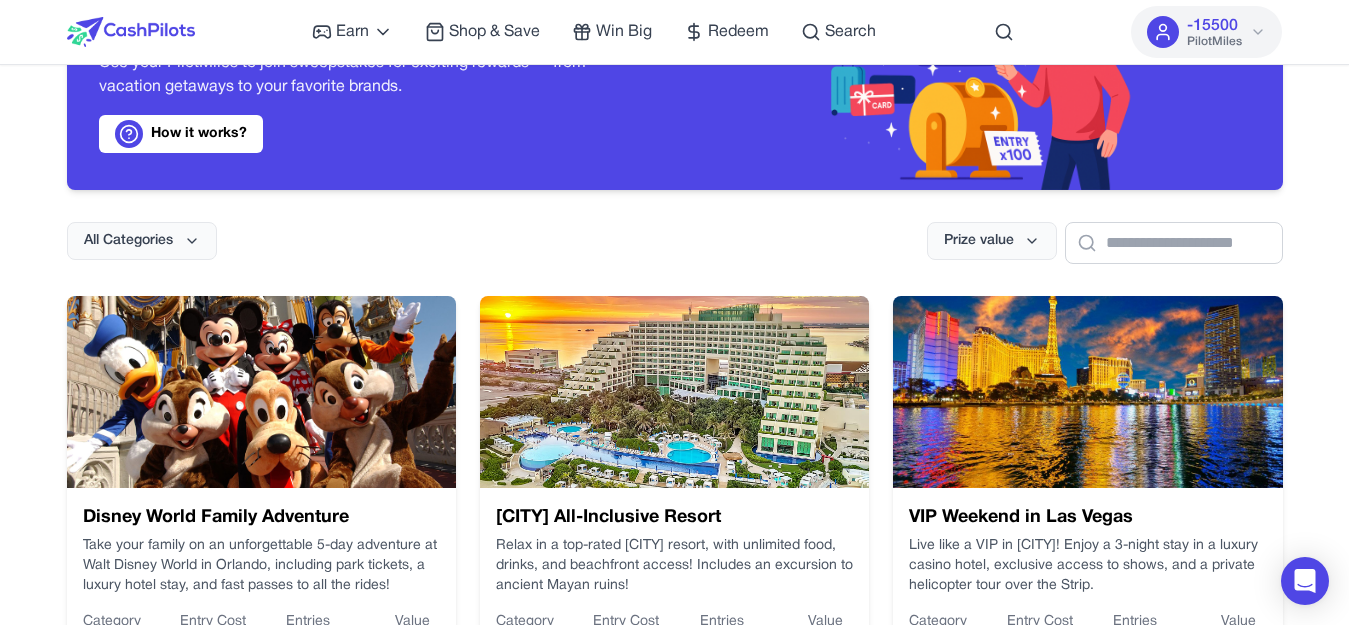 scroll, scrollTop: 0, scrollLeft: 0, axis: both 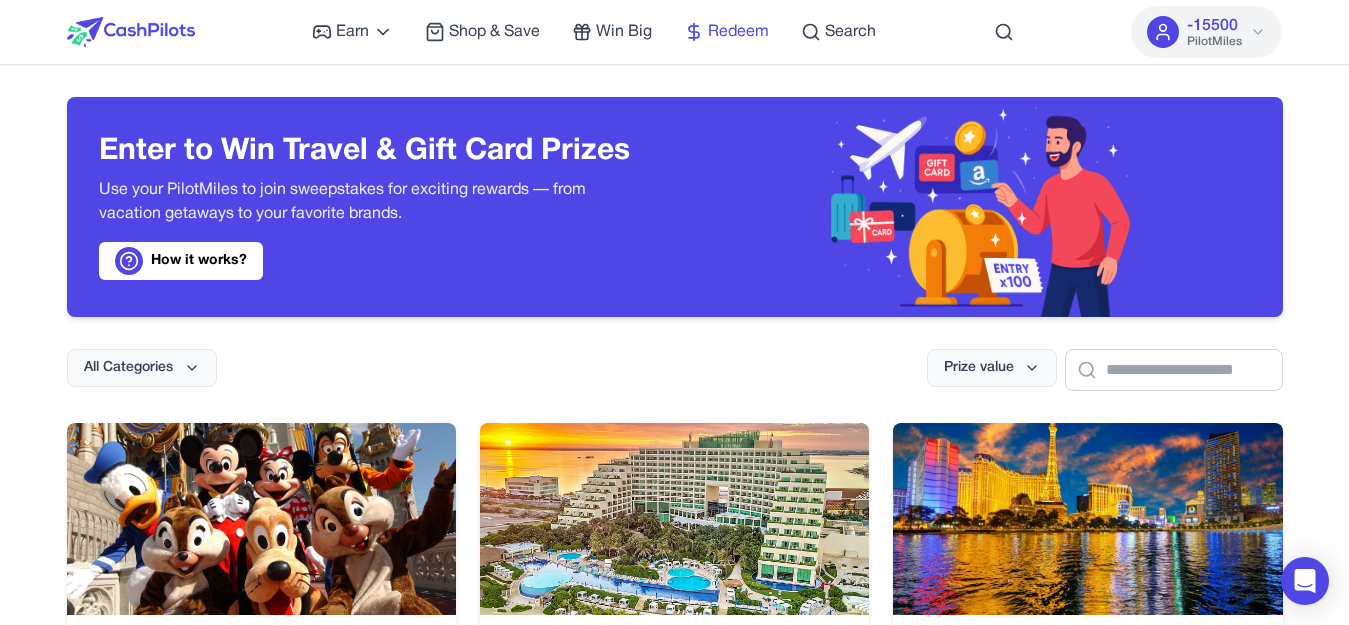 click on "Redeem" at bounding box center (738, 32) 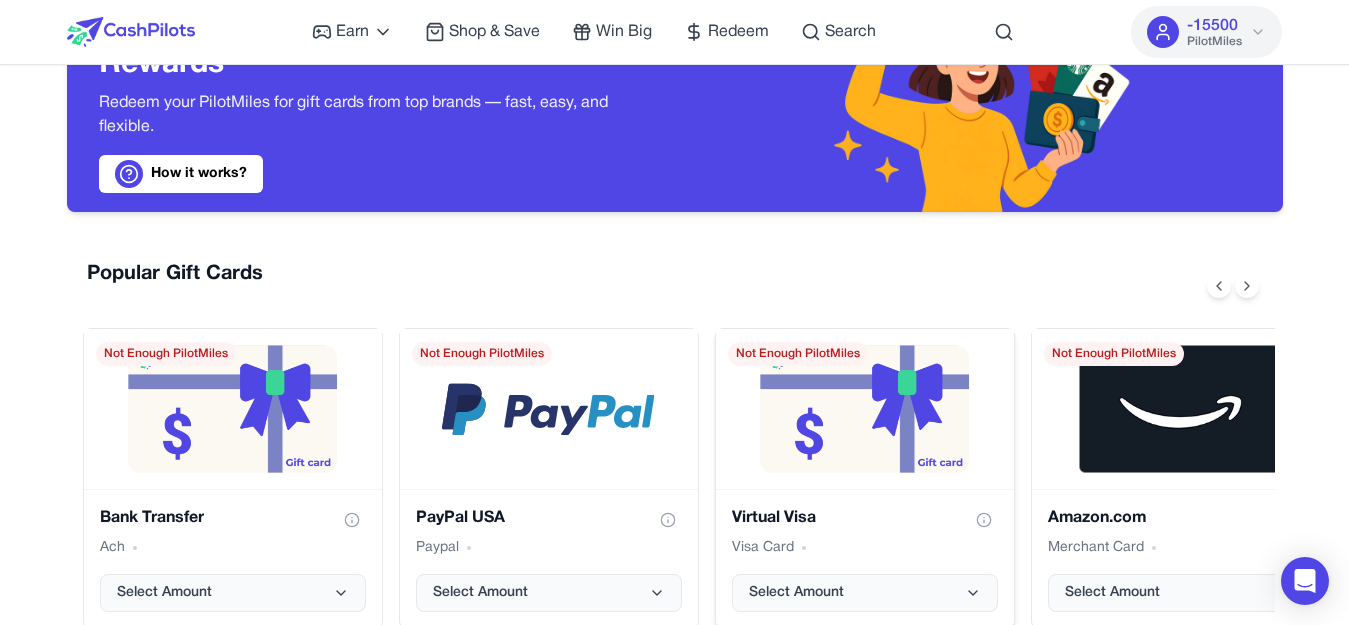 scroll, scrollTop: 0, scrollLeft: 0, axis: both 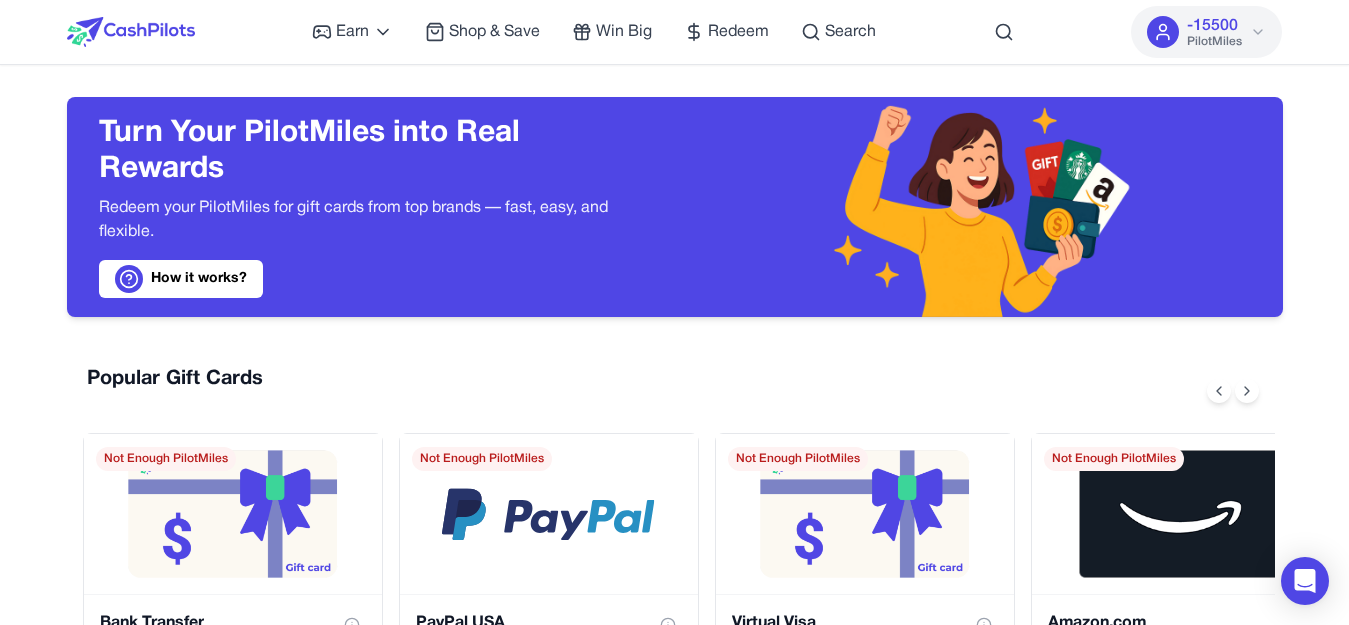 click on "PilotMiles" at bounding box center (1214, 42) 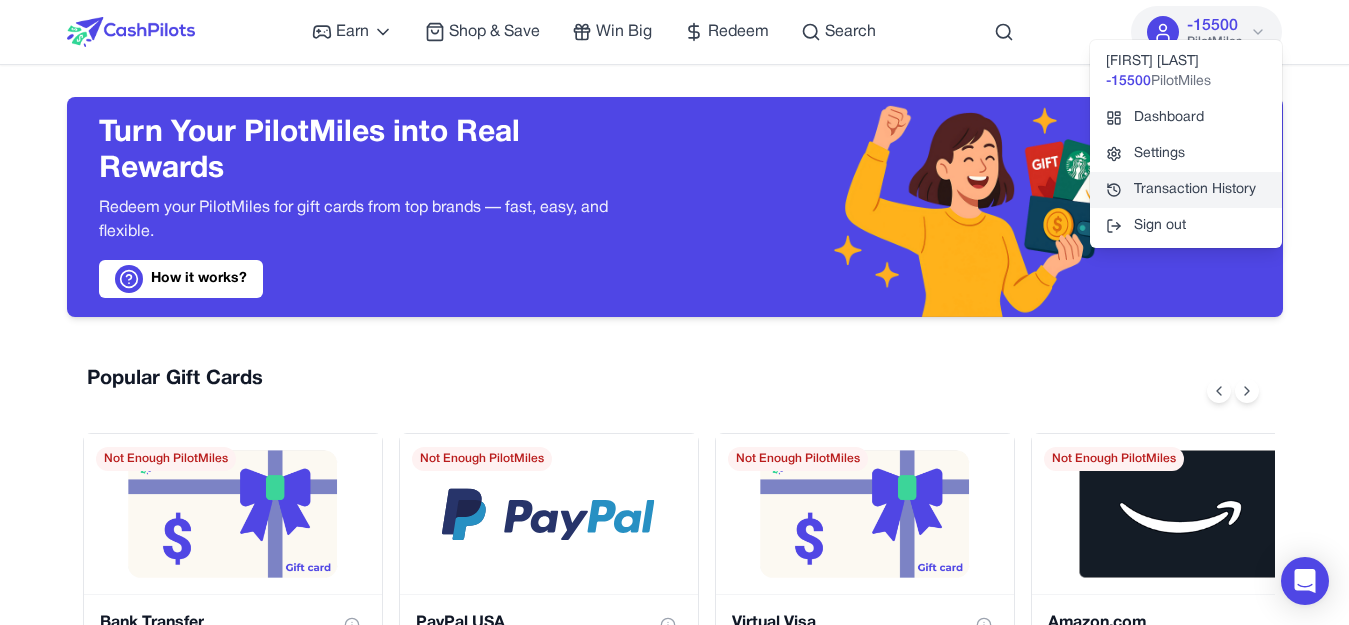 click on "Transaction History" at bounding box center (1186, 190) 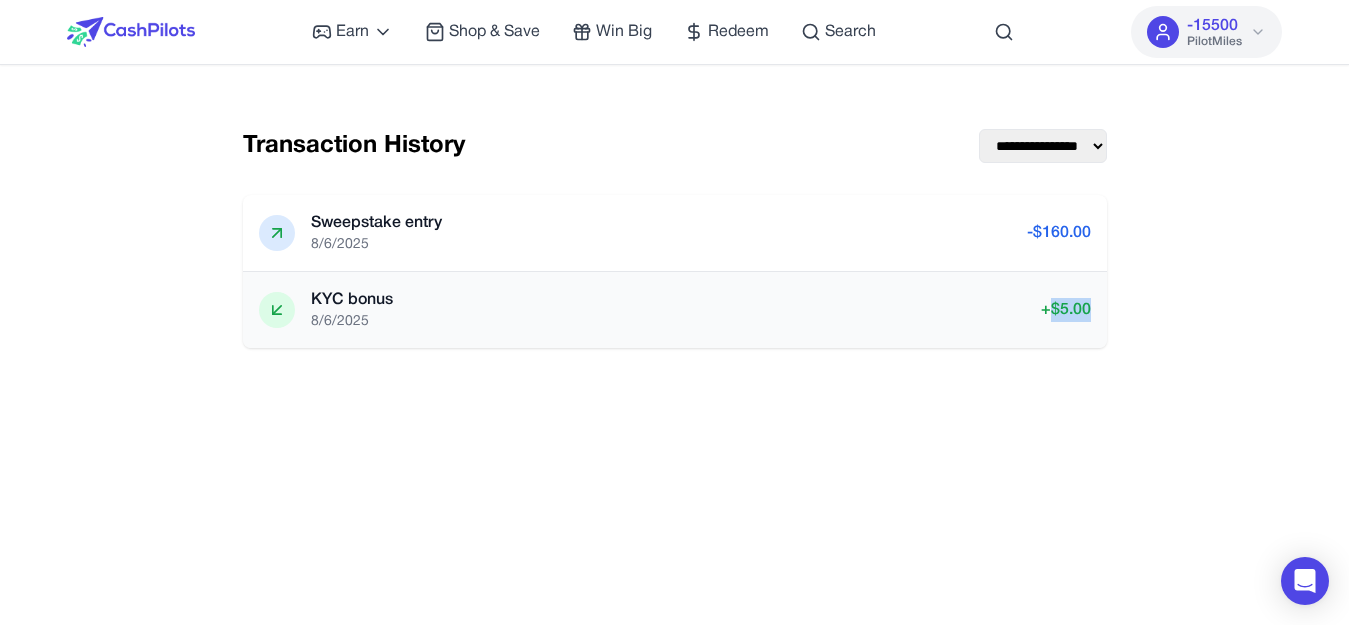 drag, startPoint x: 1101, startPoint y: 319, endPoint x: 1059, endPoint y: 319, distance: 42 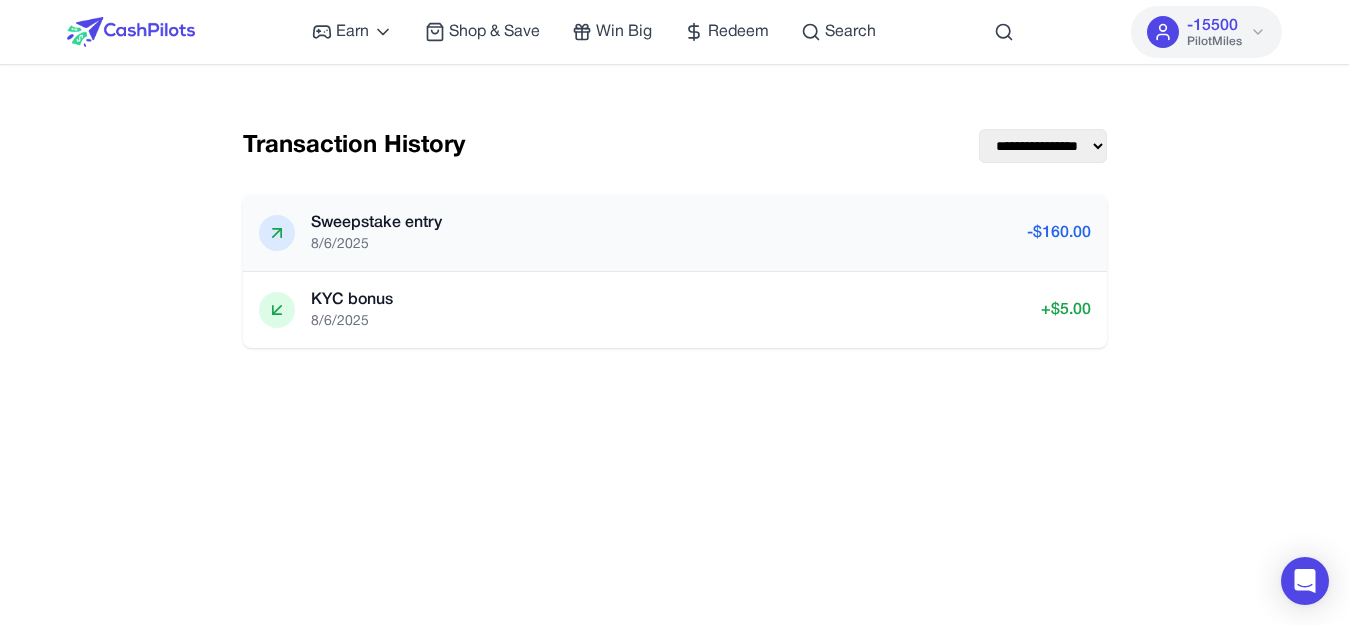 click 